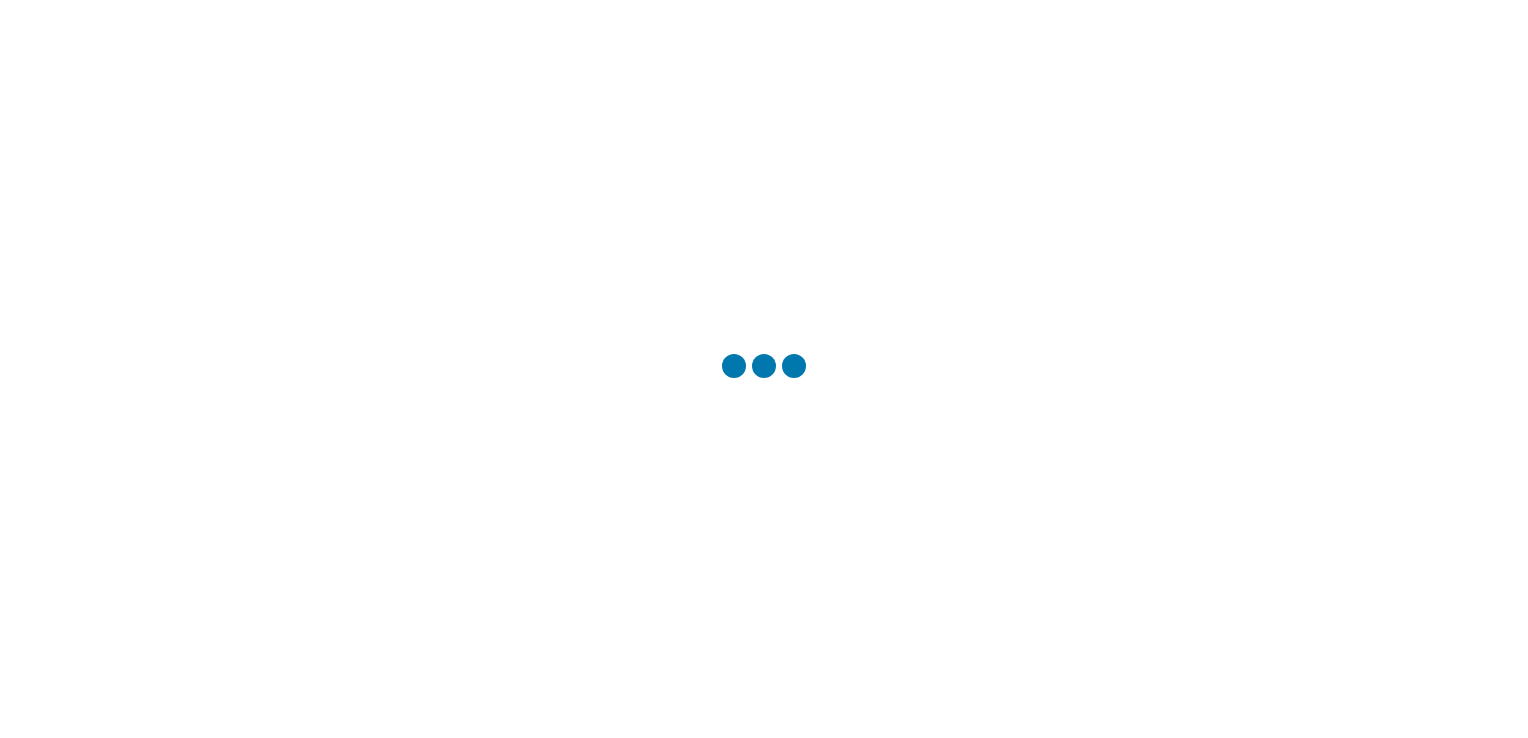 scroll, scrollTop: 0, scrollLeft: 0, axis: both 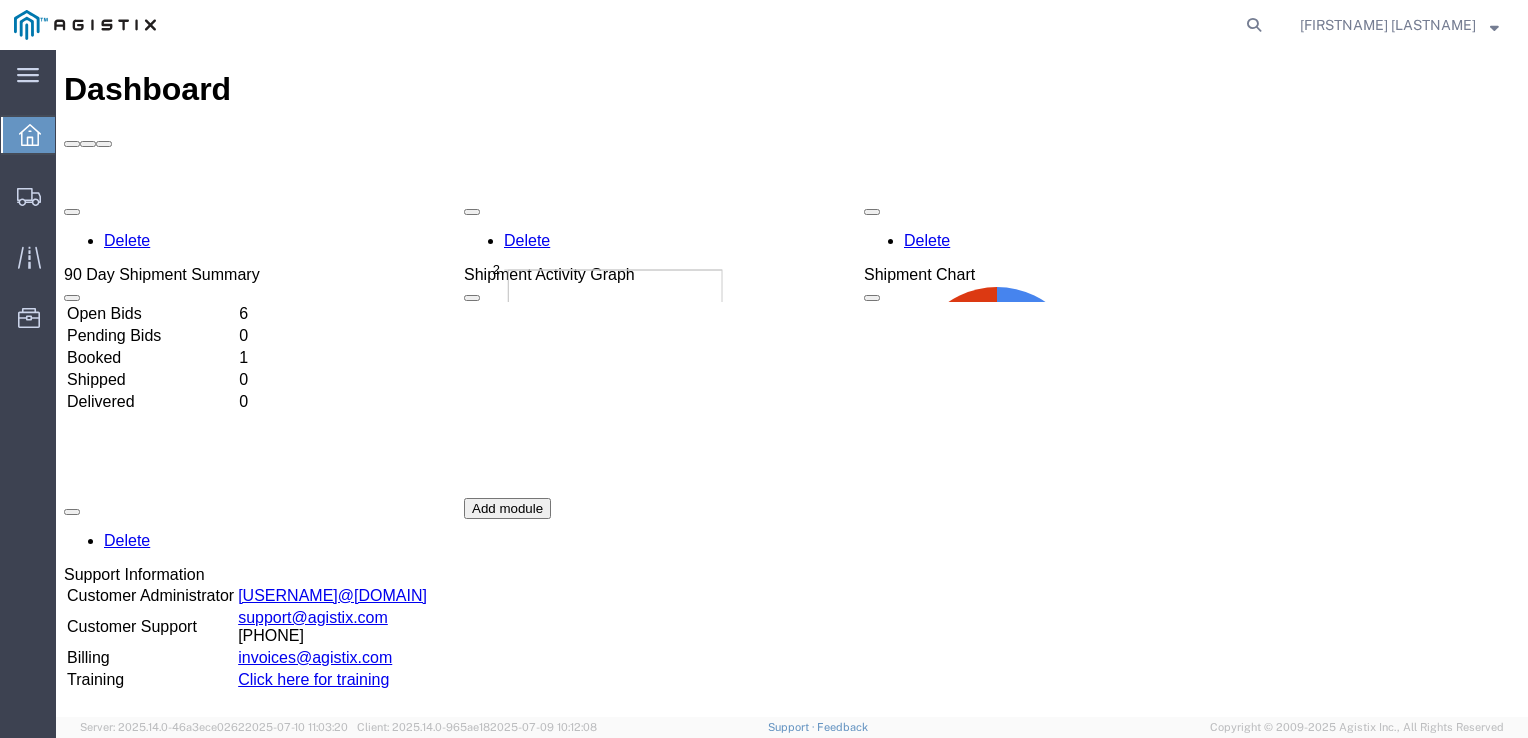 click on "Booked" at bounding box center [151, 358] 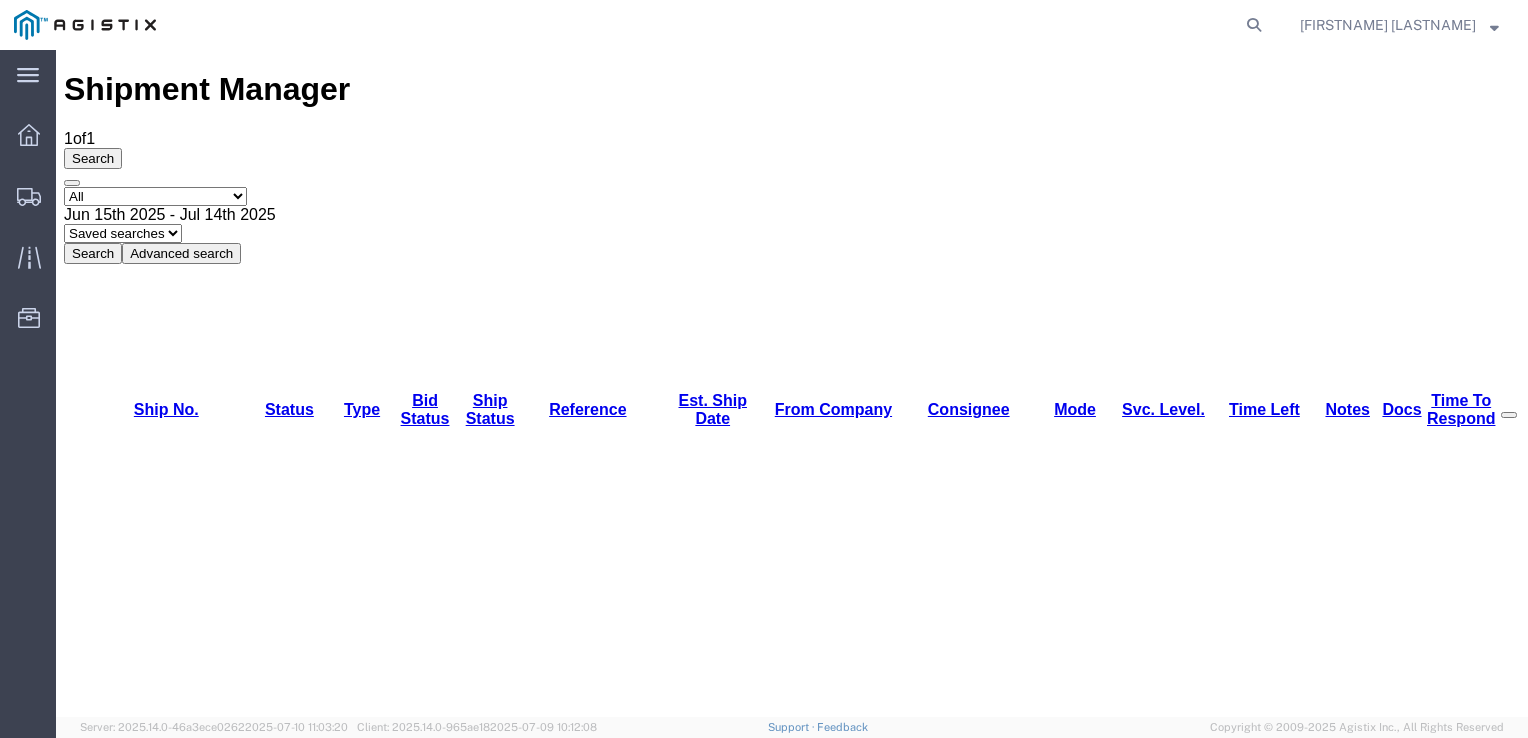 click on "56109645" at bounding box center (124, 1148) 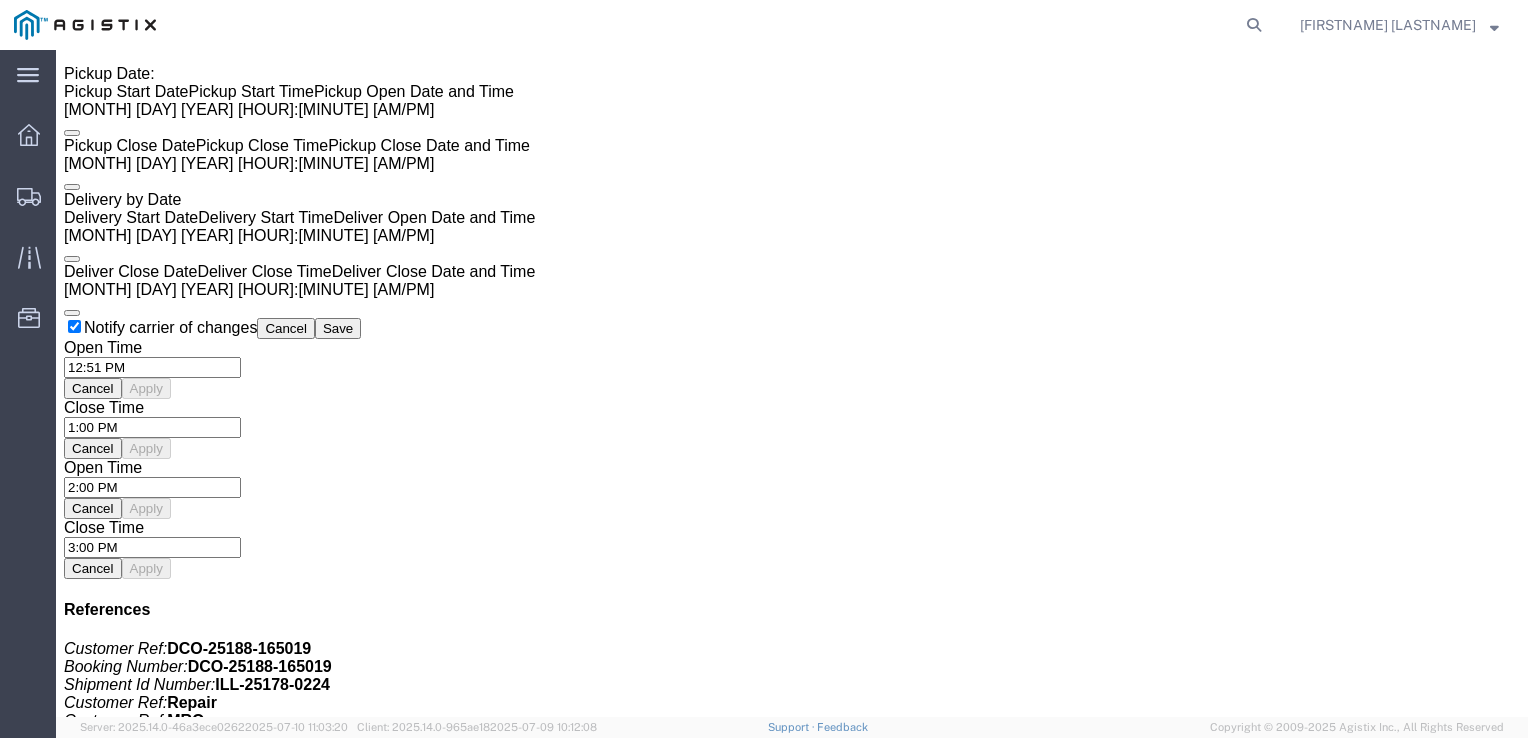 scroll, scrollTop: 1468, scrollLeft: 0, axis: vertical 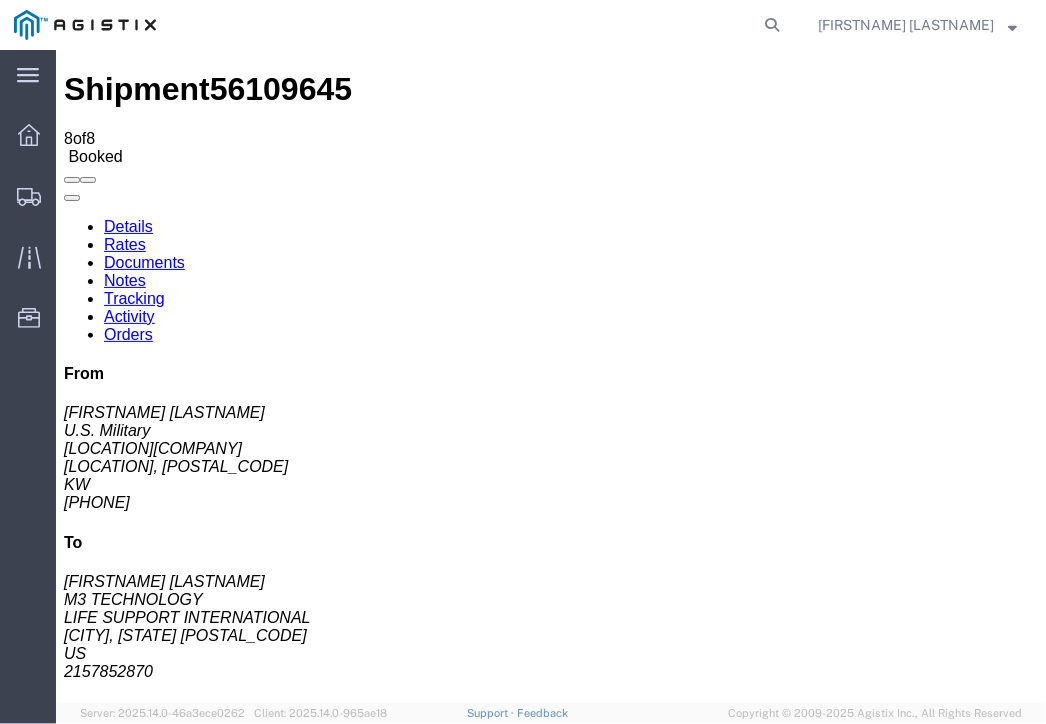 click at bounding box center (196, 1178) 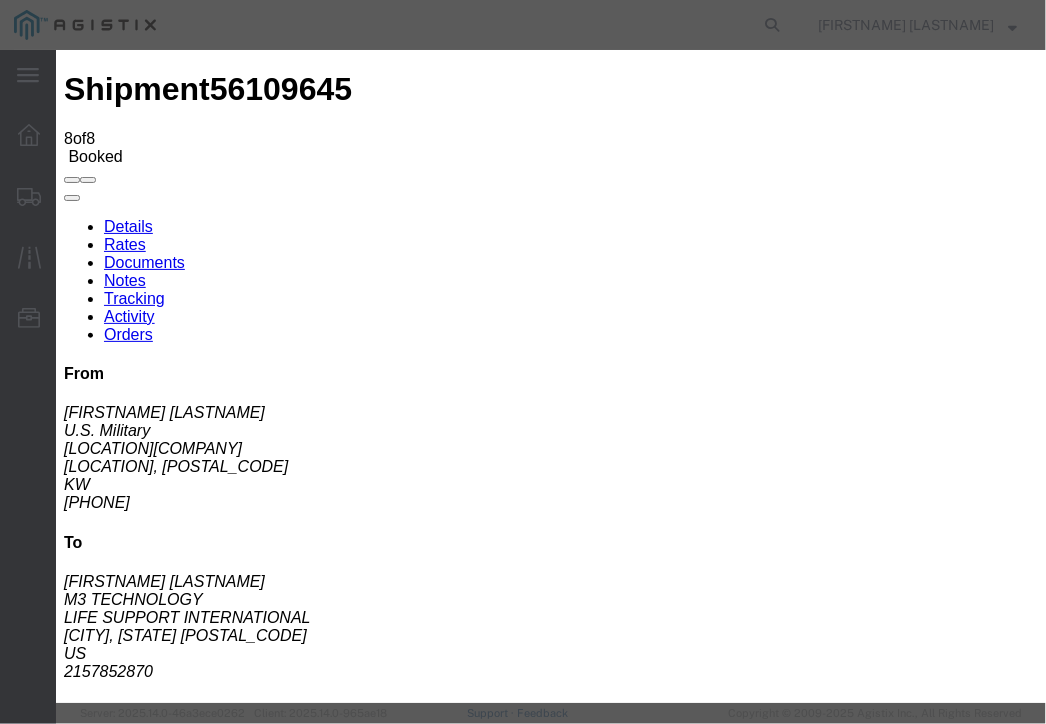 scroll, scrollTop: 96, scrollLeft: 0, axis: vertical 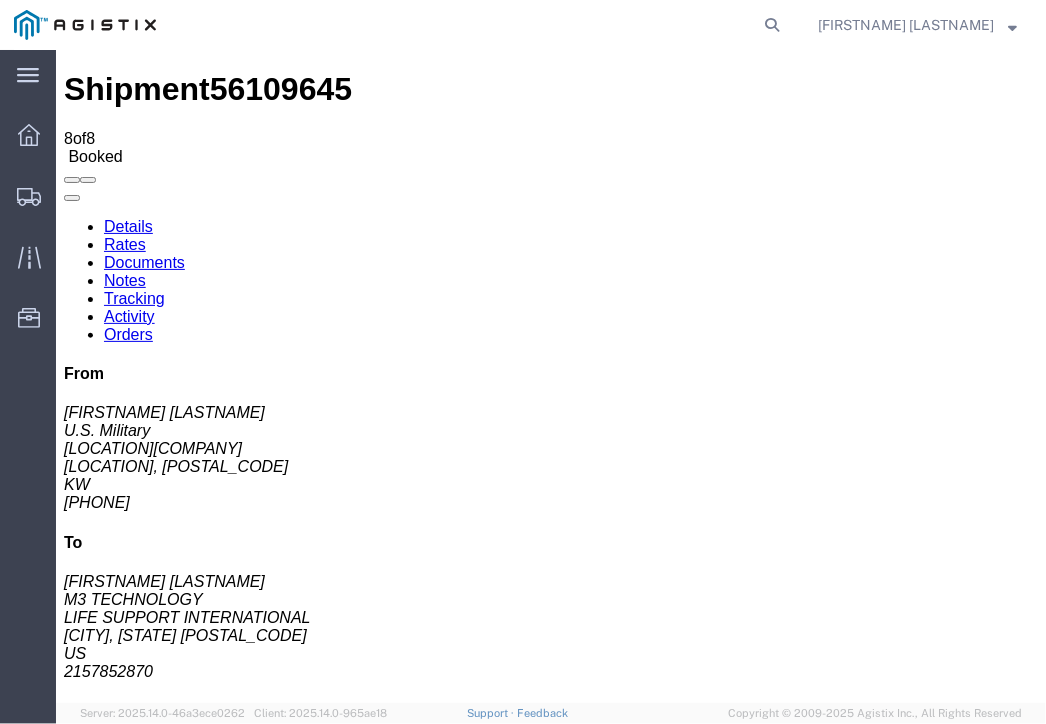 click on "Details" at bounding box center (127, 225) 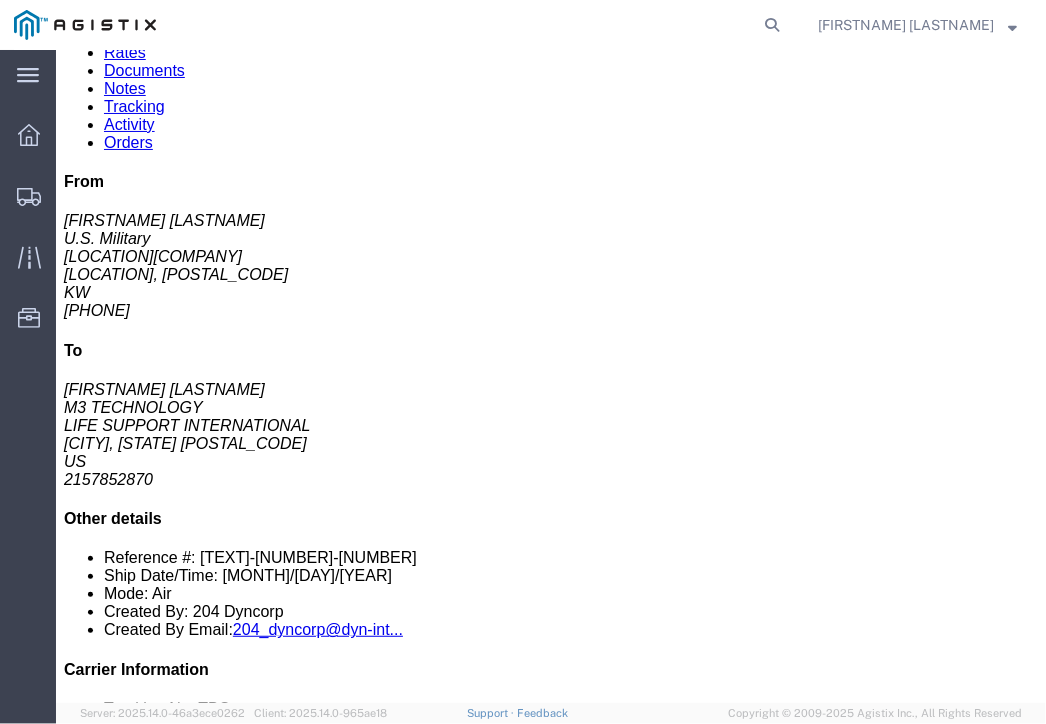scroll, scrollTop: 200, scrollLeft: 0, axis: vertical 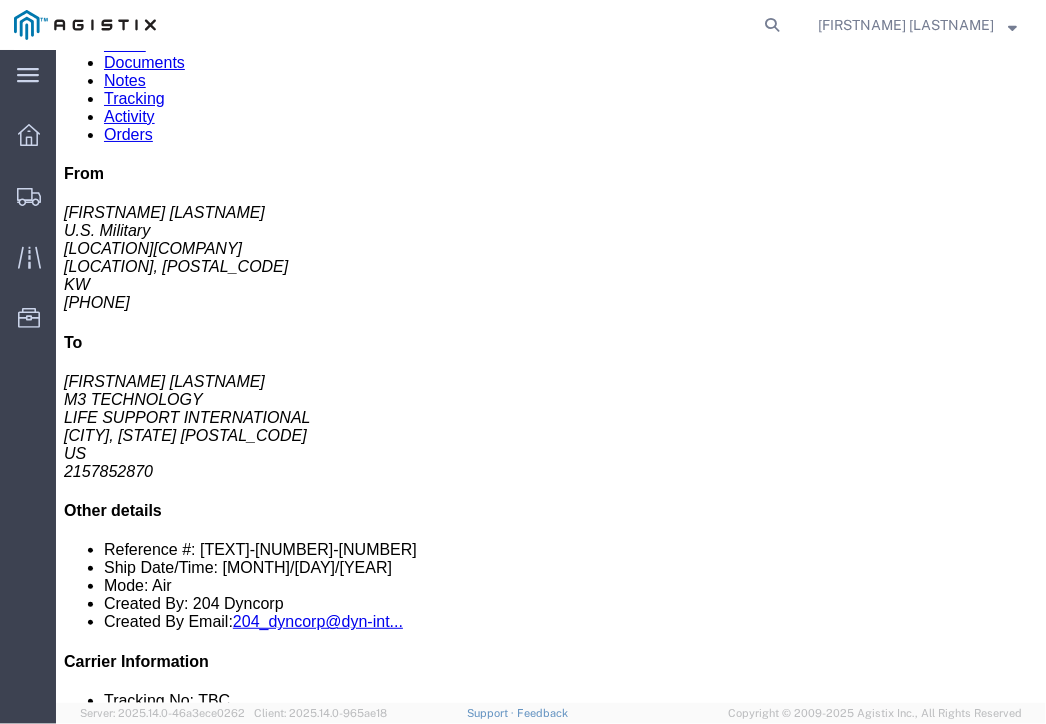 click 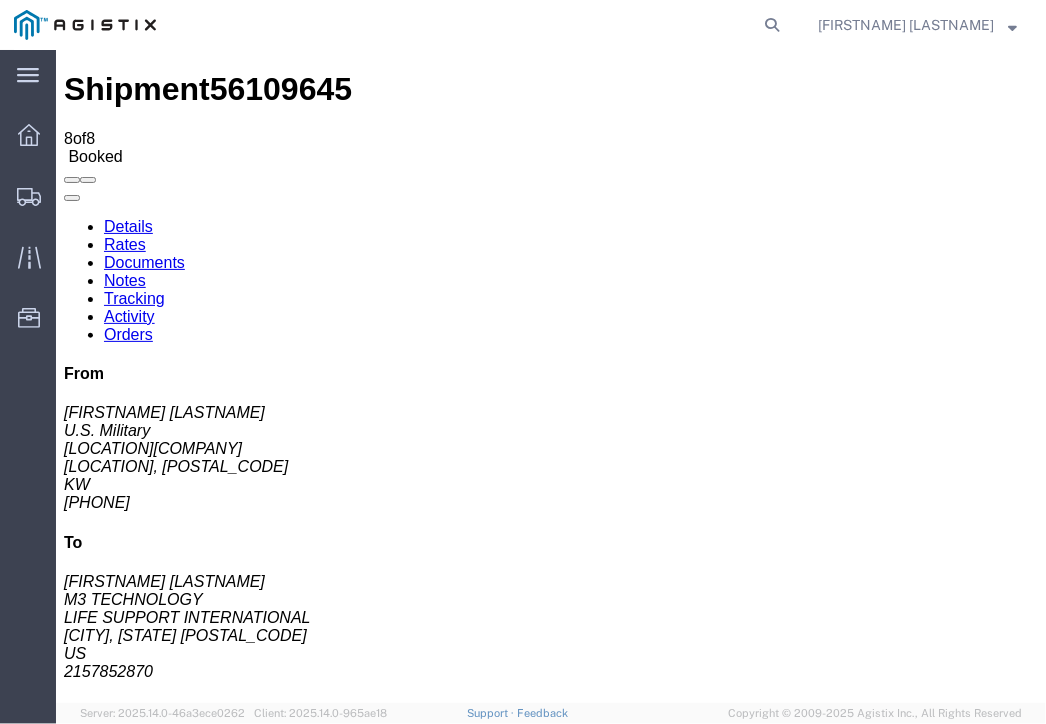 click on "Orders" 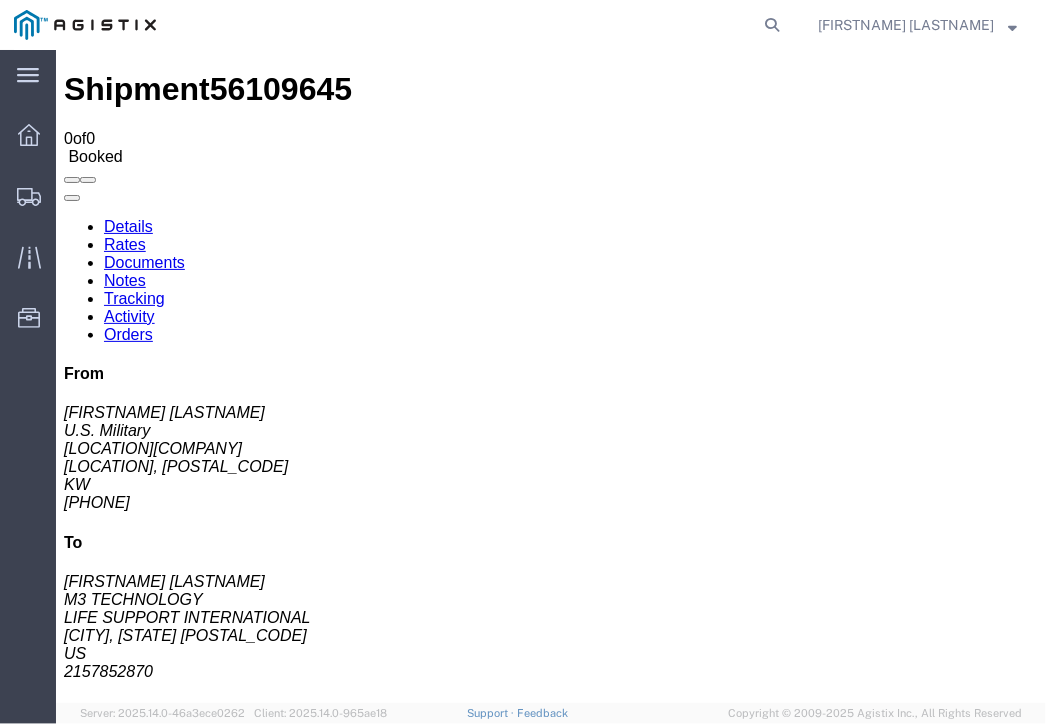 click on "Activity" at bounding box center [128, 315] 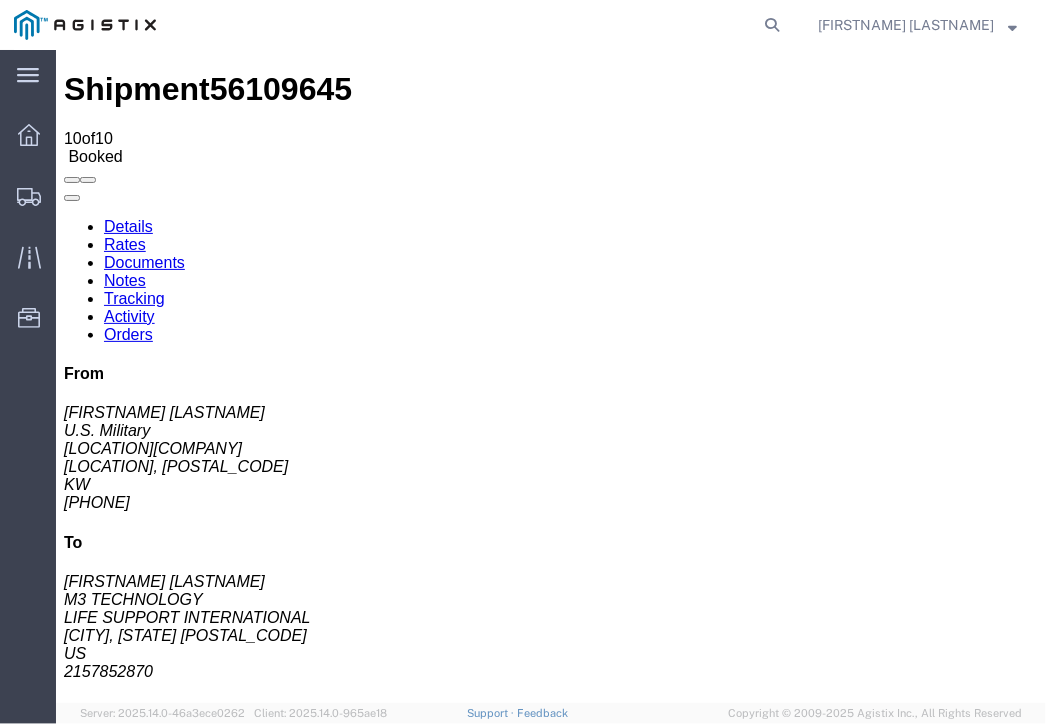 click on "Tracking" at bounding box center (133, 297) 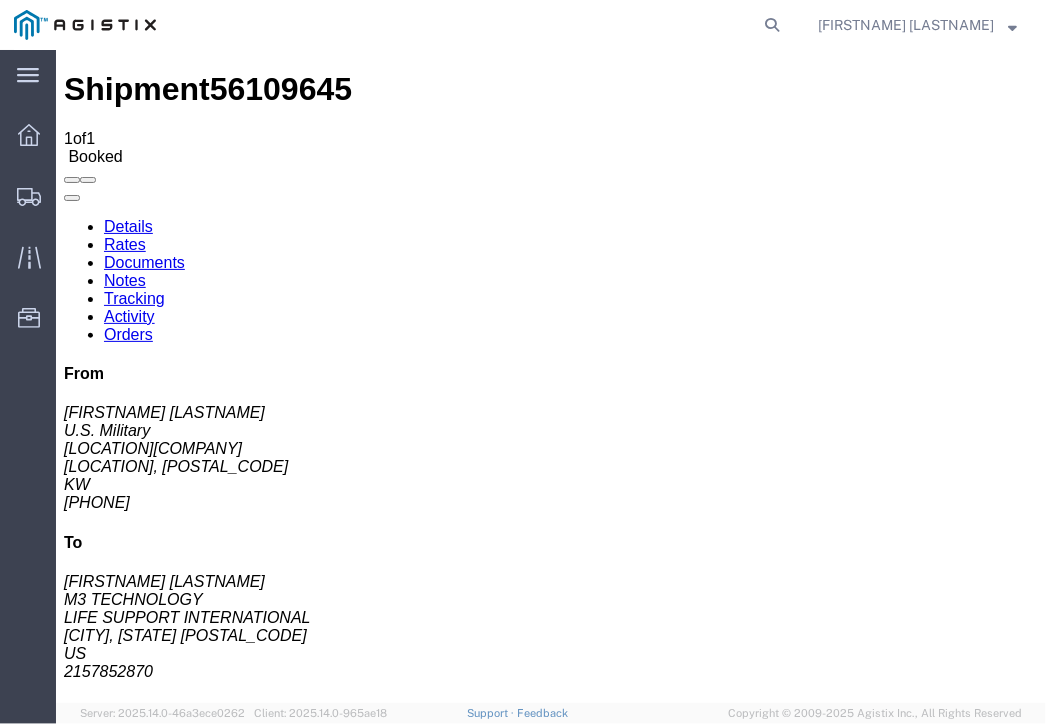 click on "Notes" at bounding box center [124, 279] 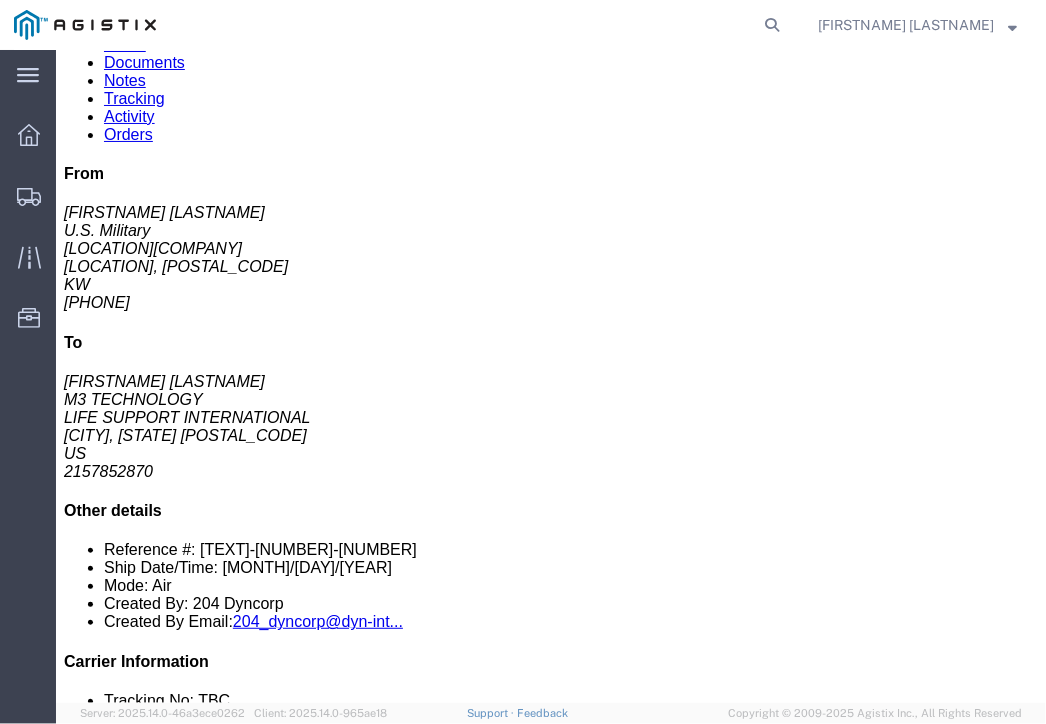 scroll, scrollTop: 0, scrollLeft: 0, axis: both 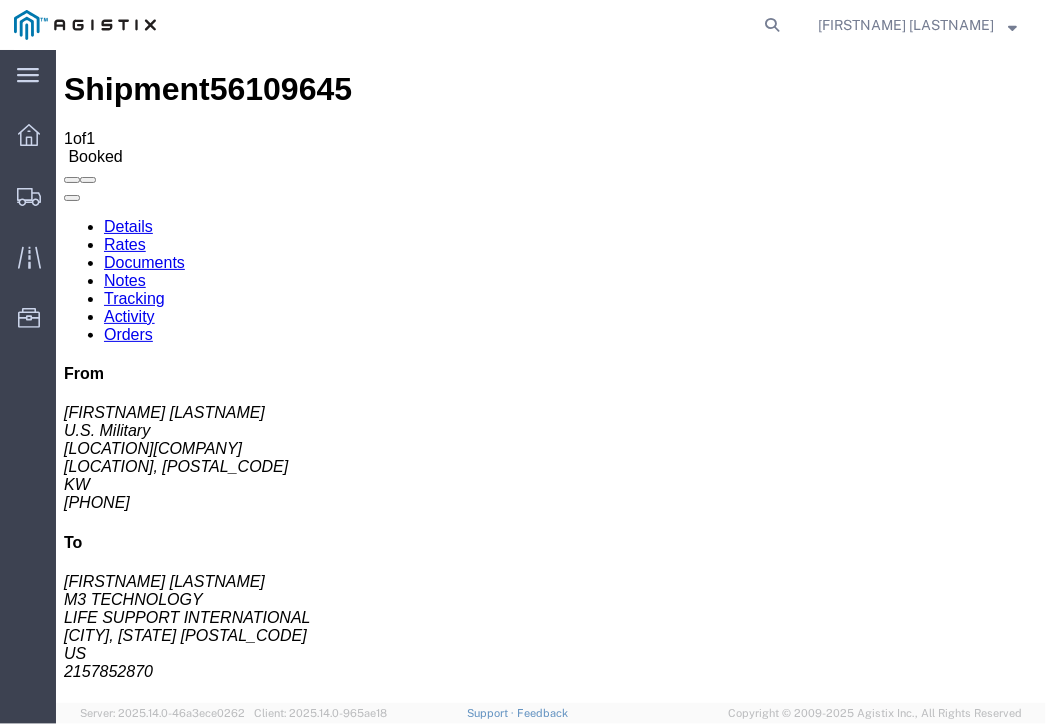 click on "Documents" at bounding box center (143, 261) 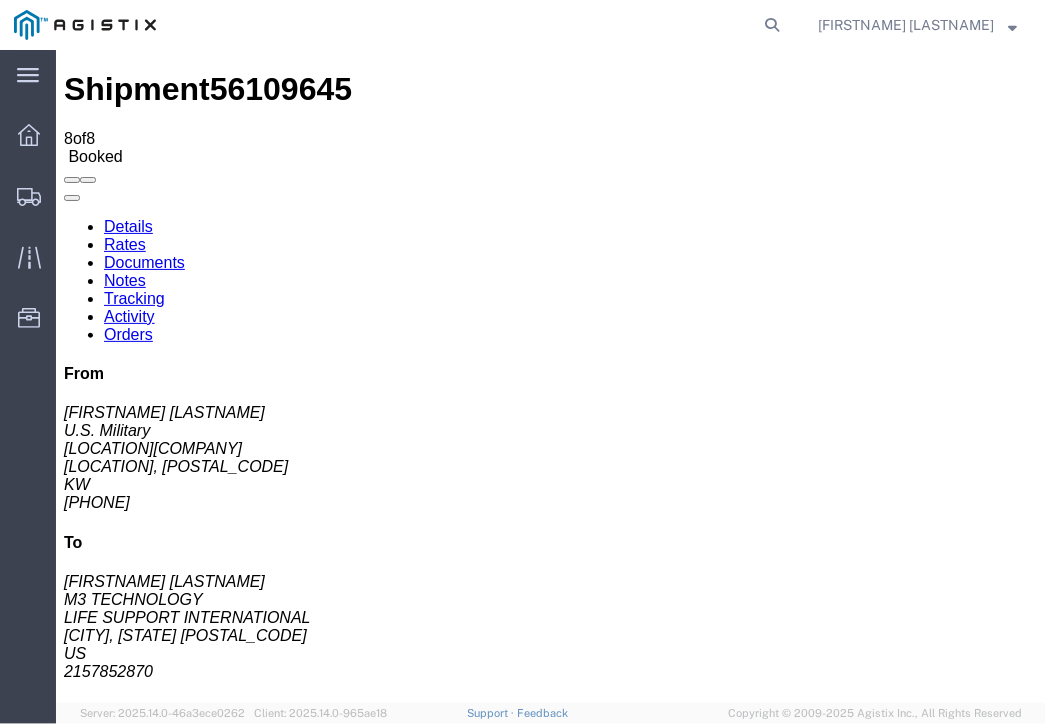 scroll, scrollTop: 100, scrollLeft: 0, axis: vertical 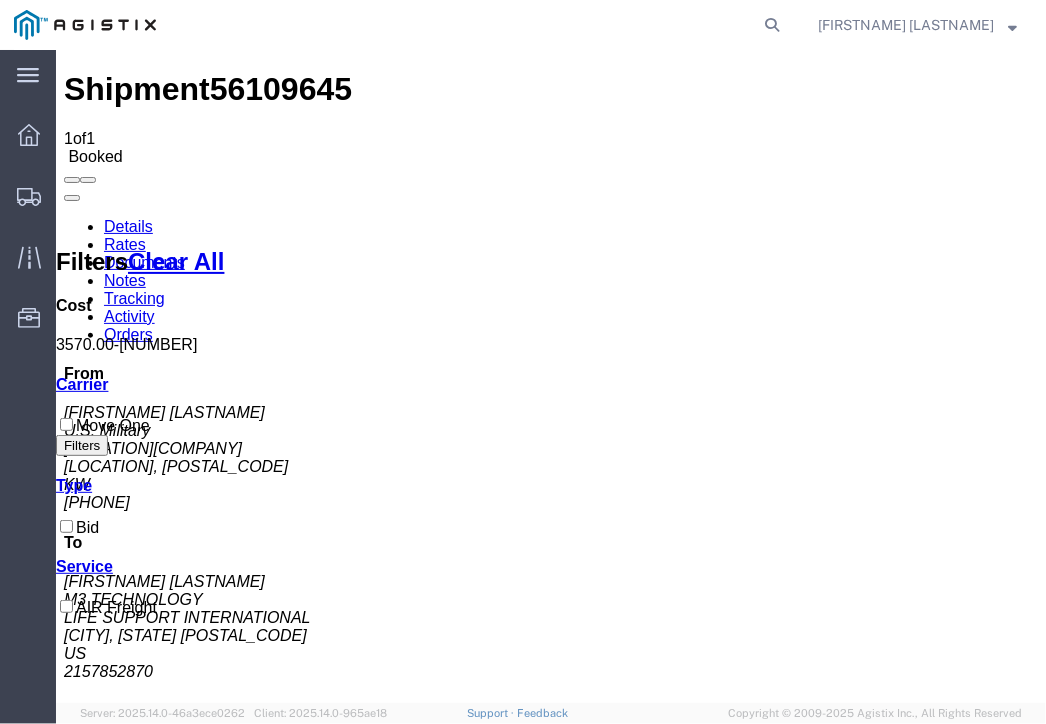 click at bounding box center [71, 197] 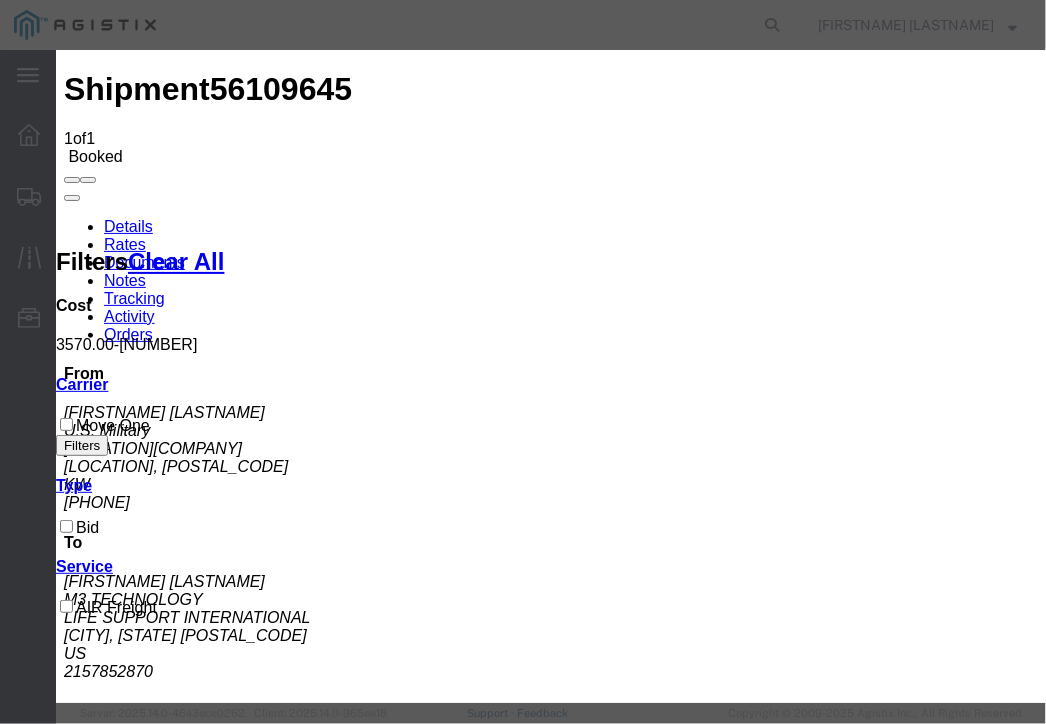 click at bounding box center [71, 2029] 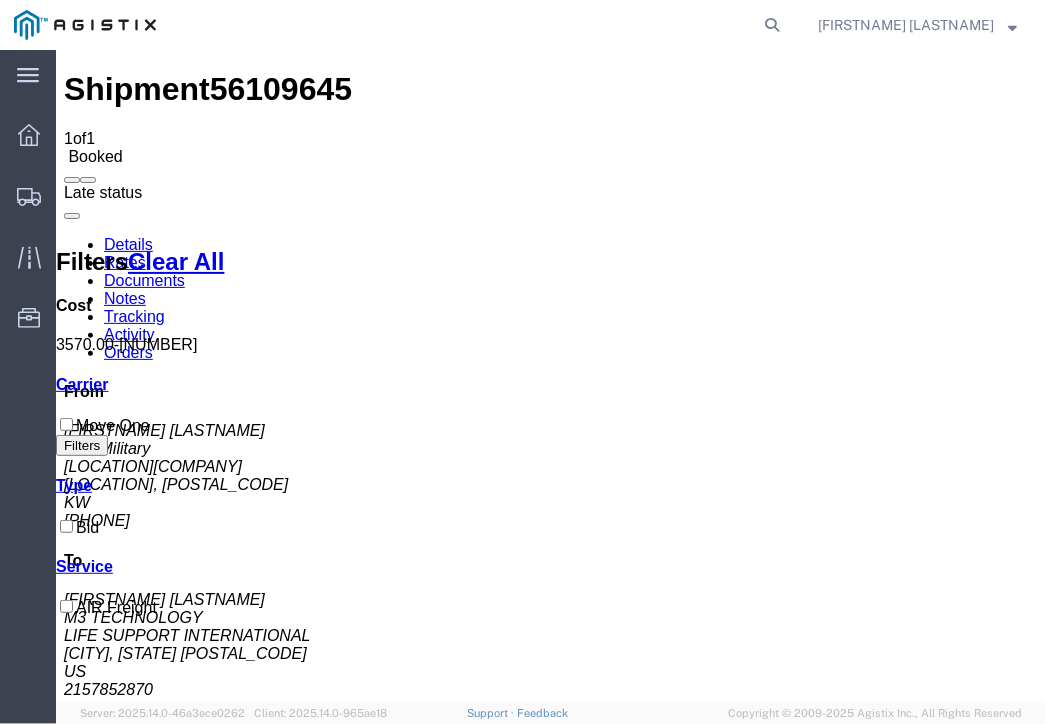 click at bounding box center [63, 183] 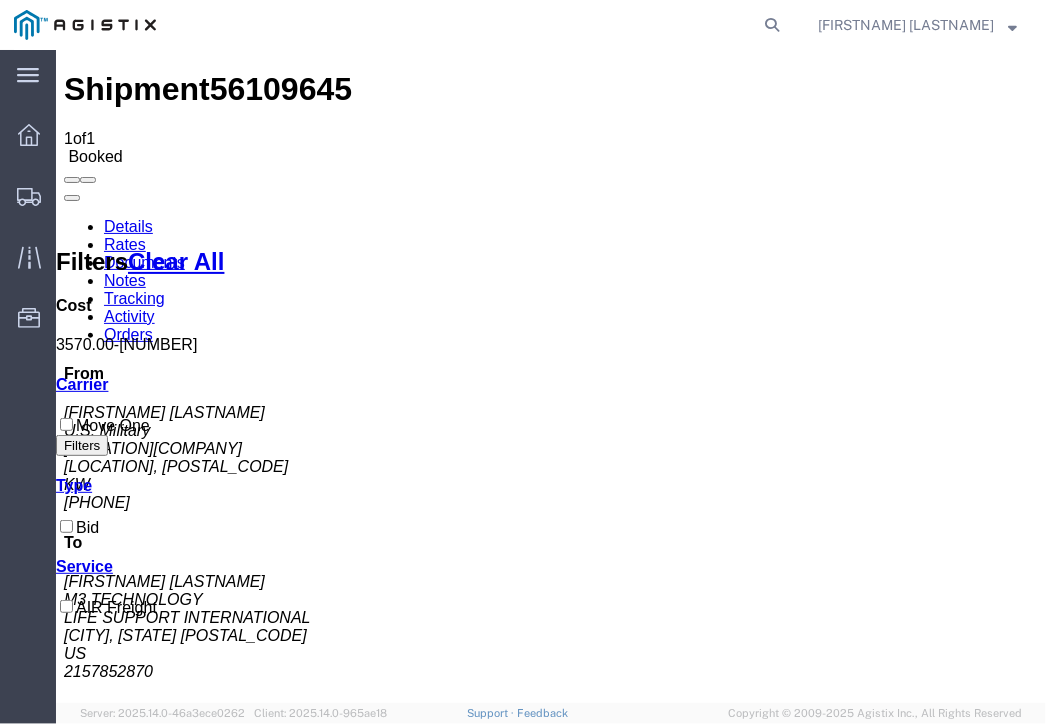 click at bounding box center (87, 179) 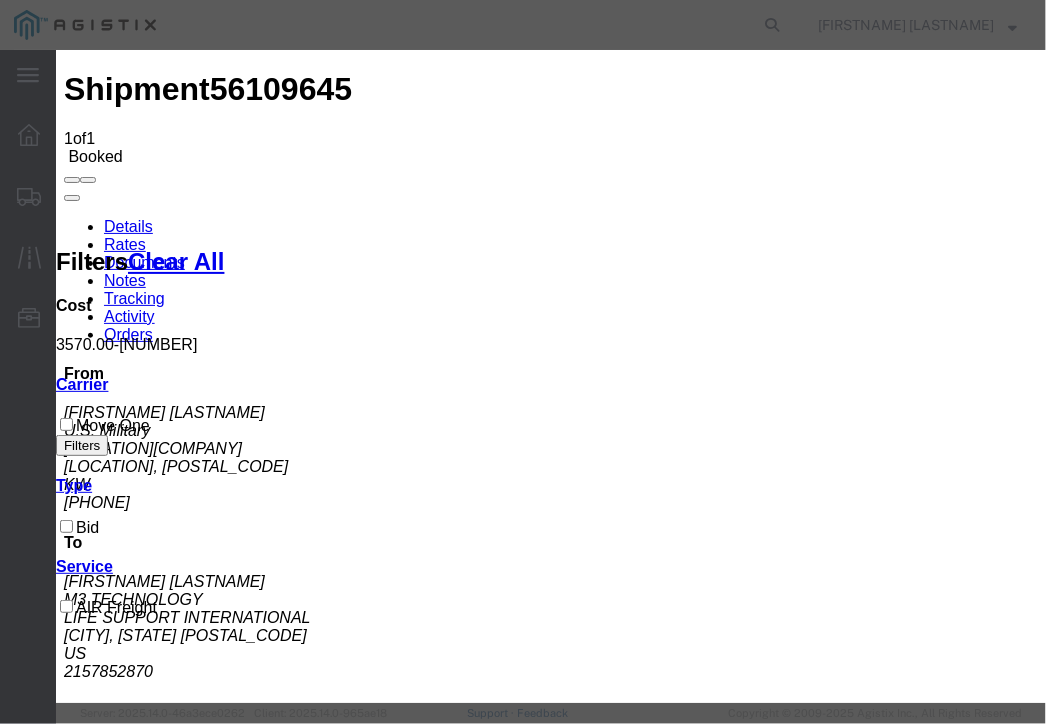 click on "Select Move One" at bounding box center [147, 2119] 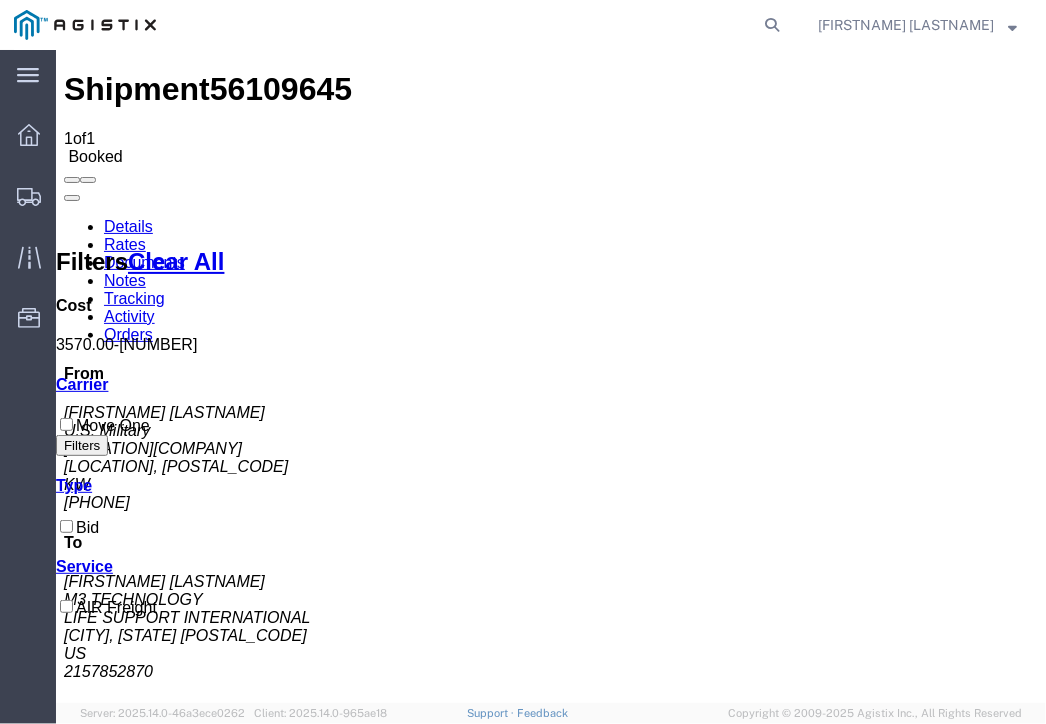 click at bounding box center (71, 197) 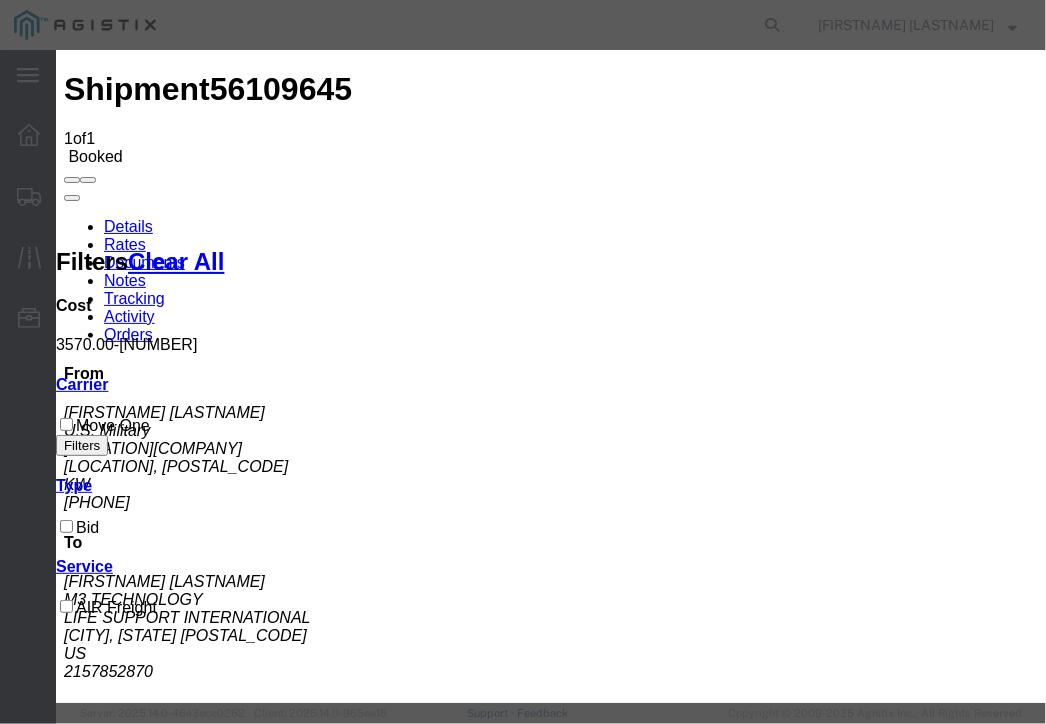 click at bounding box center [71, 2029] 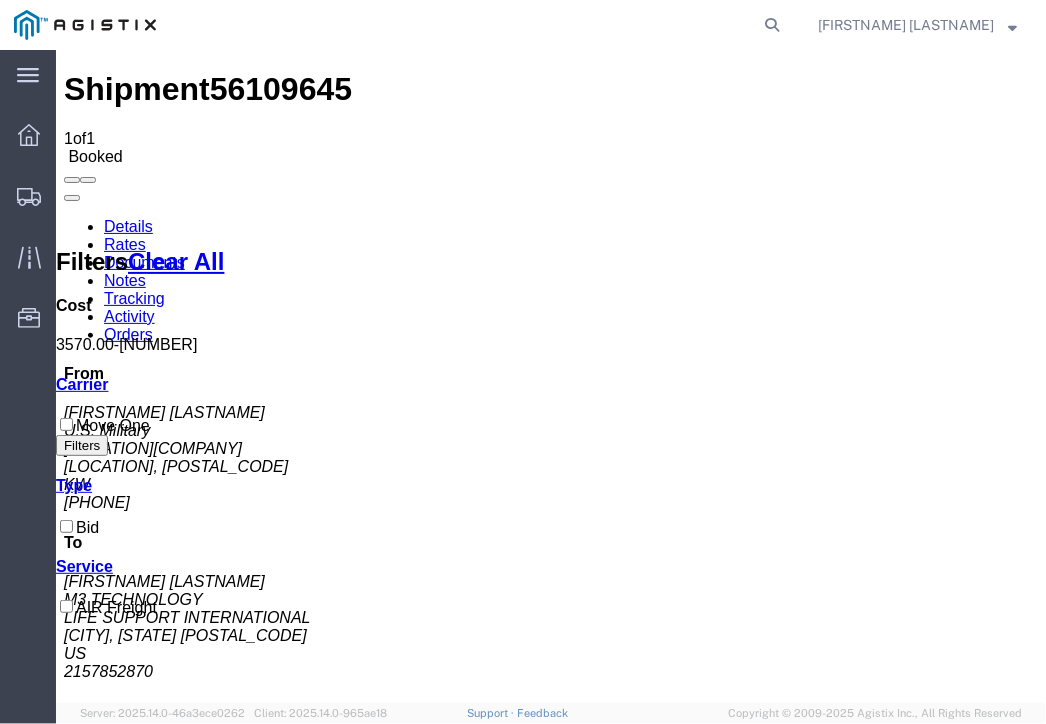 click at bounding box center [87, 179] 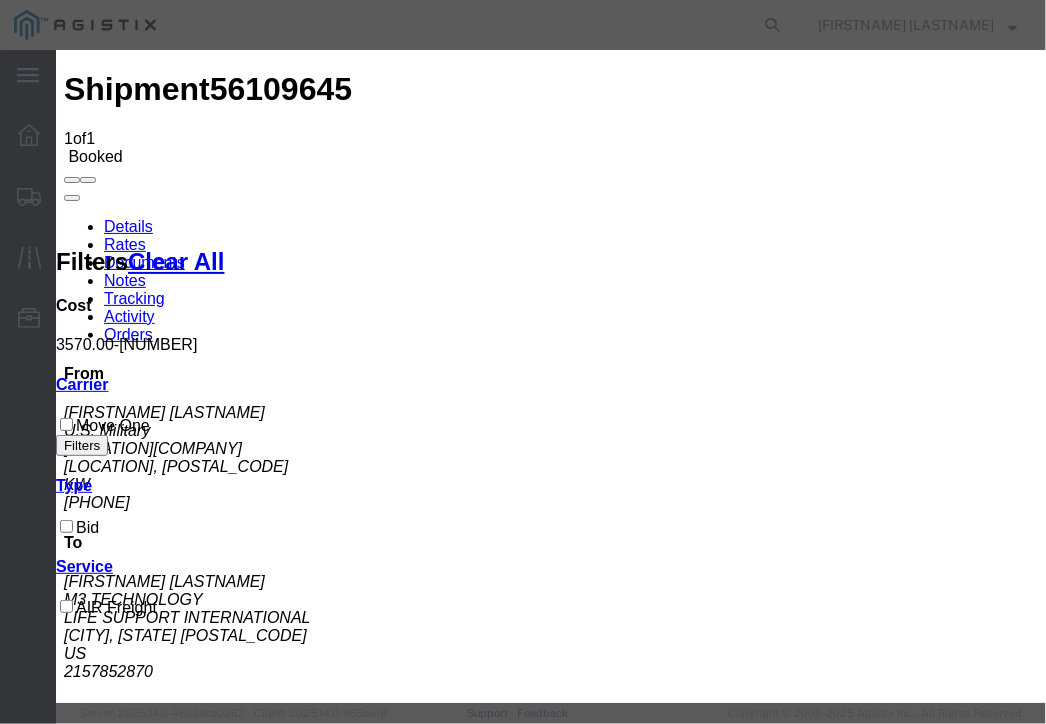 click on "Select Move One" at bounding box center (147, 2119) 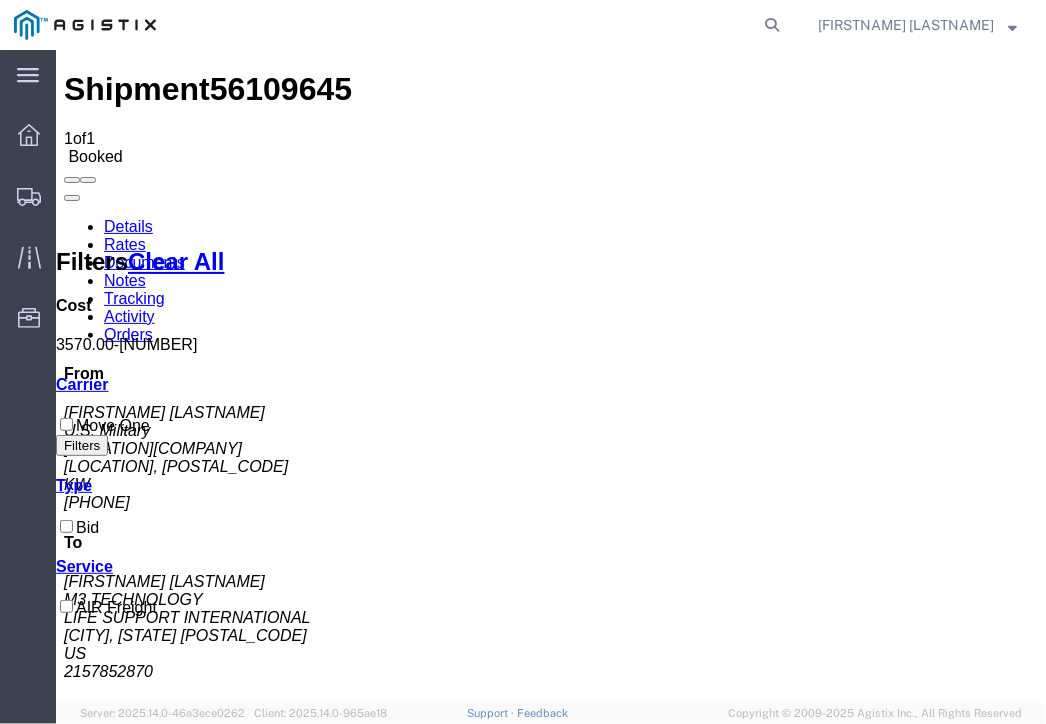 scroll, scrollTop: 212, scrollLeft: 0, axis: vertical 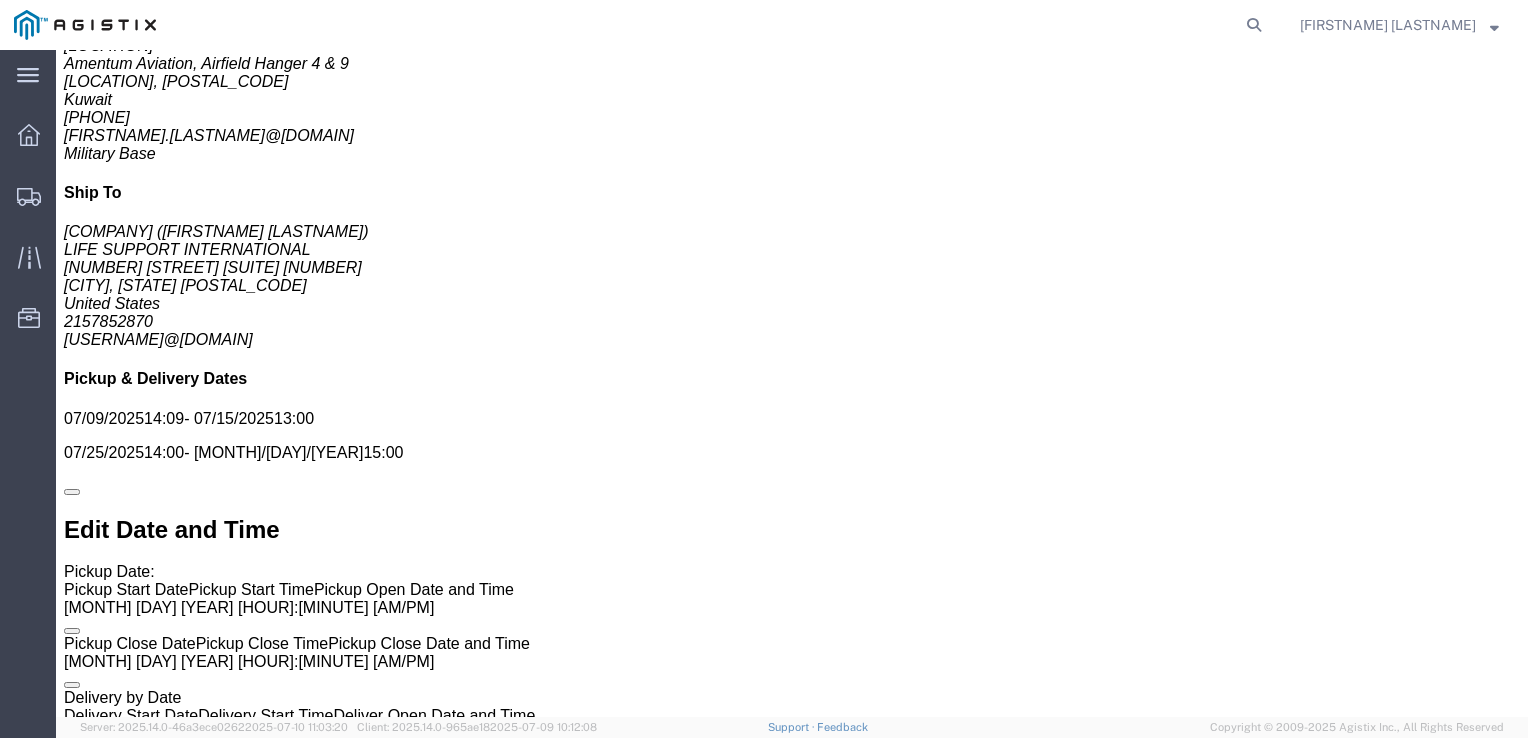 click on "Rates" 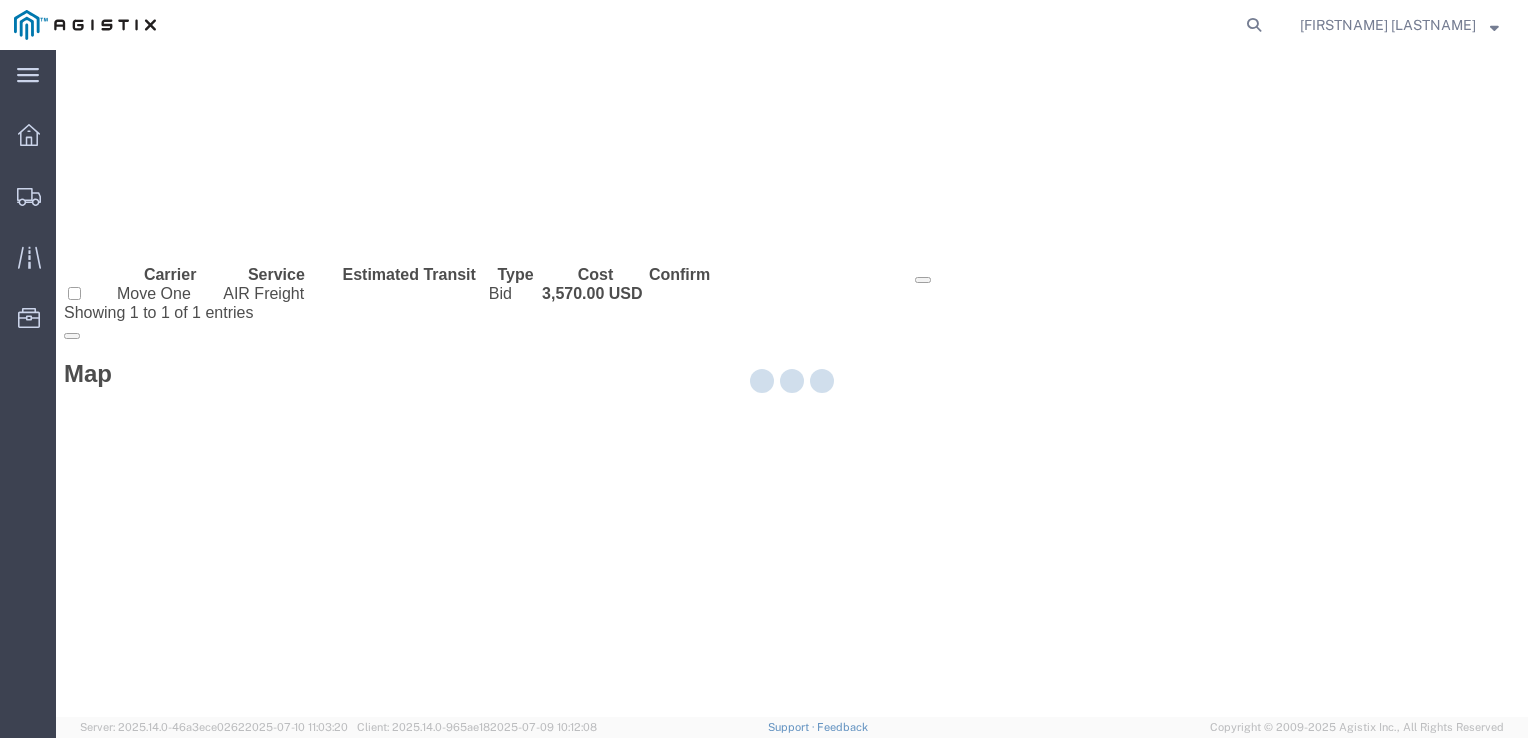 scroll, scrollTop: 0, scrollLeft: 0, axis: both 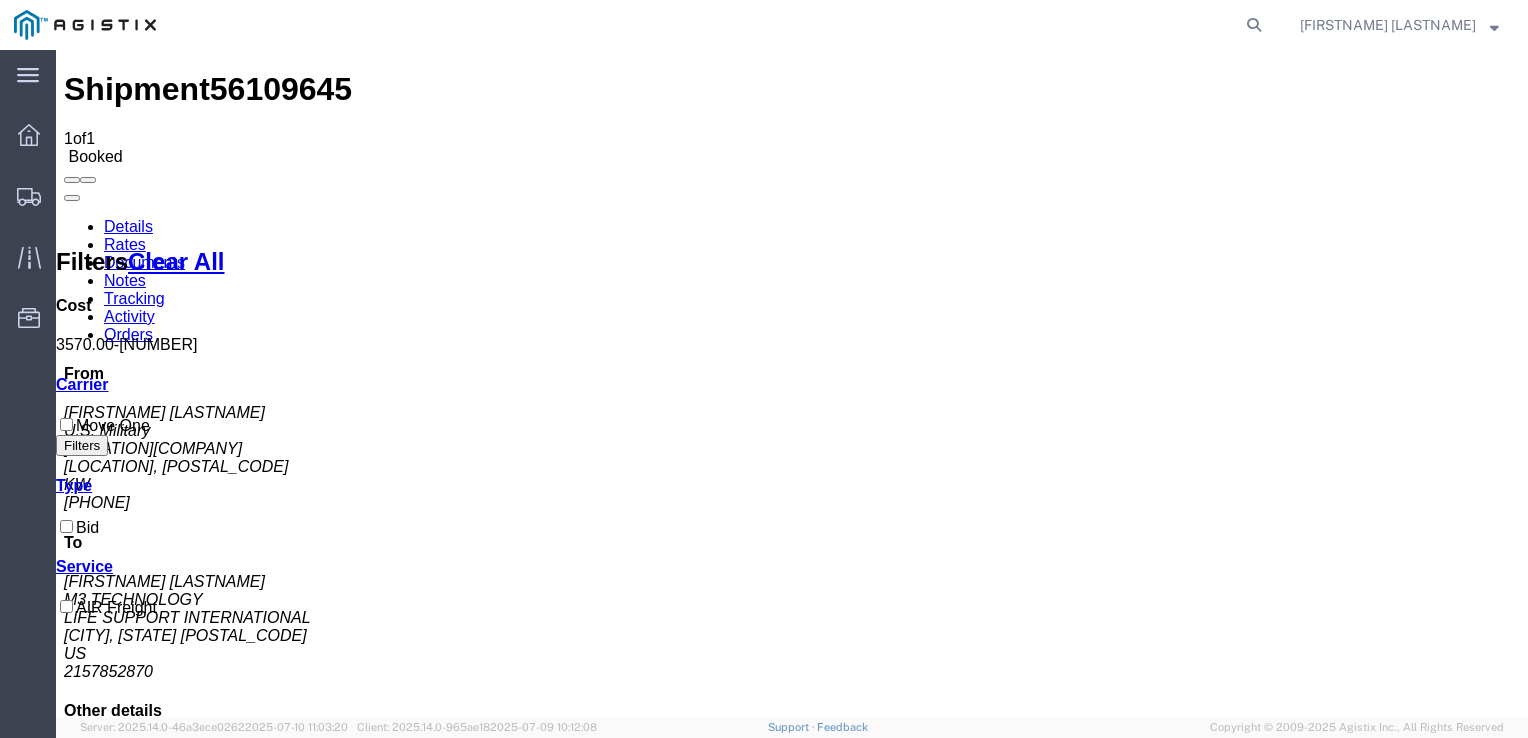 click on "AIR Freight" at bounding box center [276, 1482] 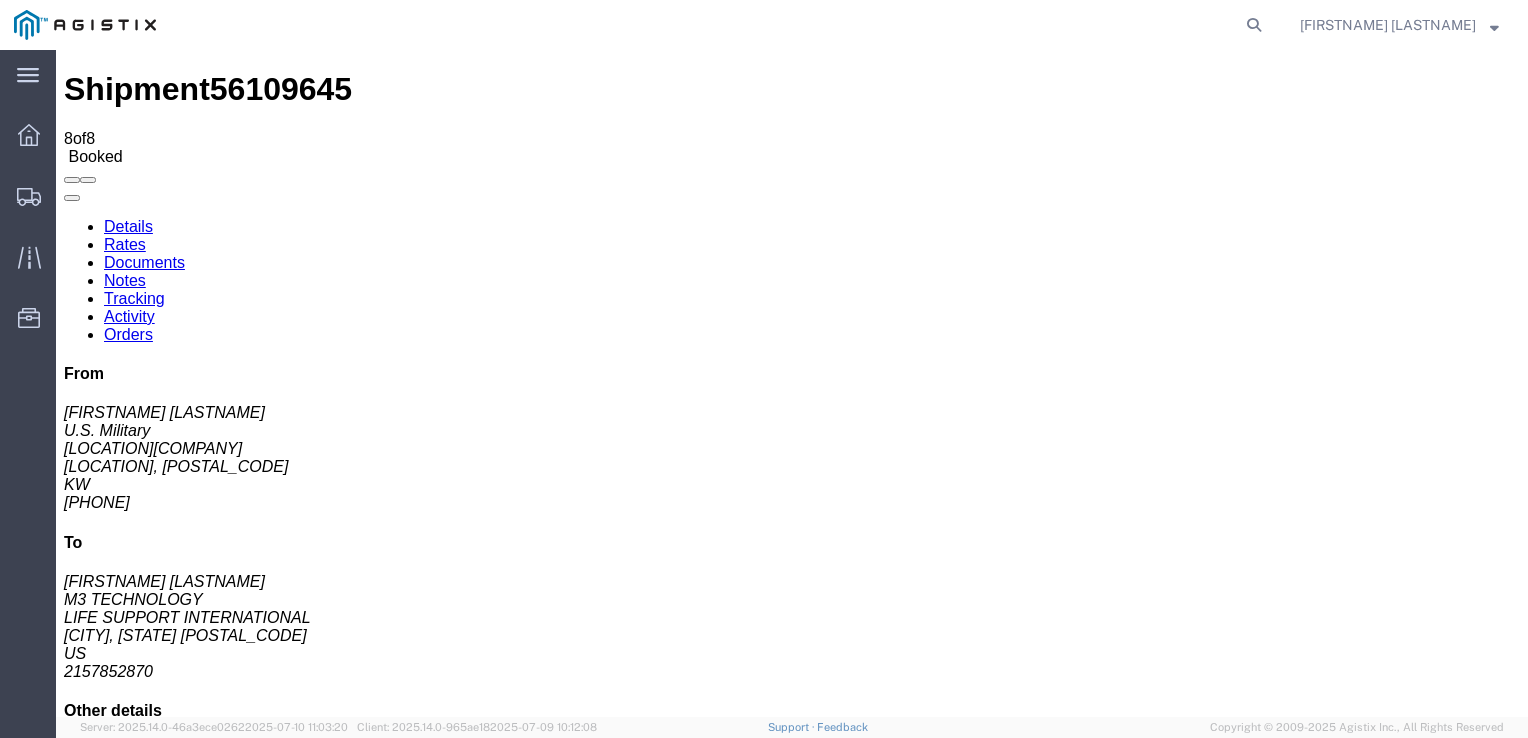 click on "Print Documents" at bounding box center [163, 1223] 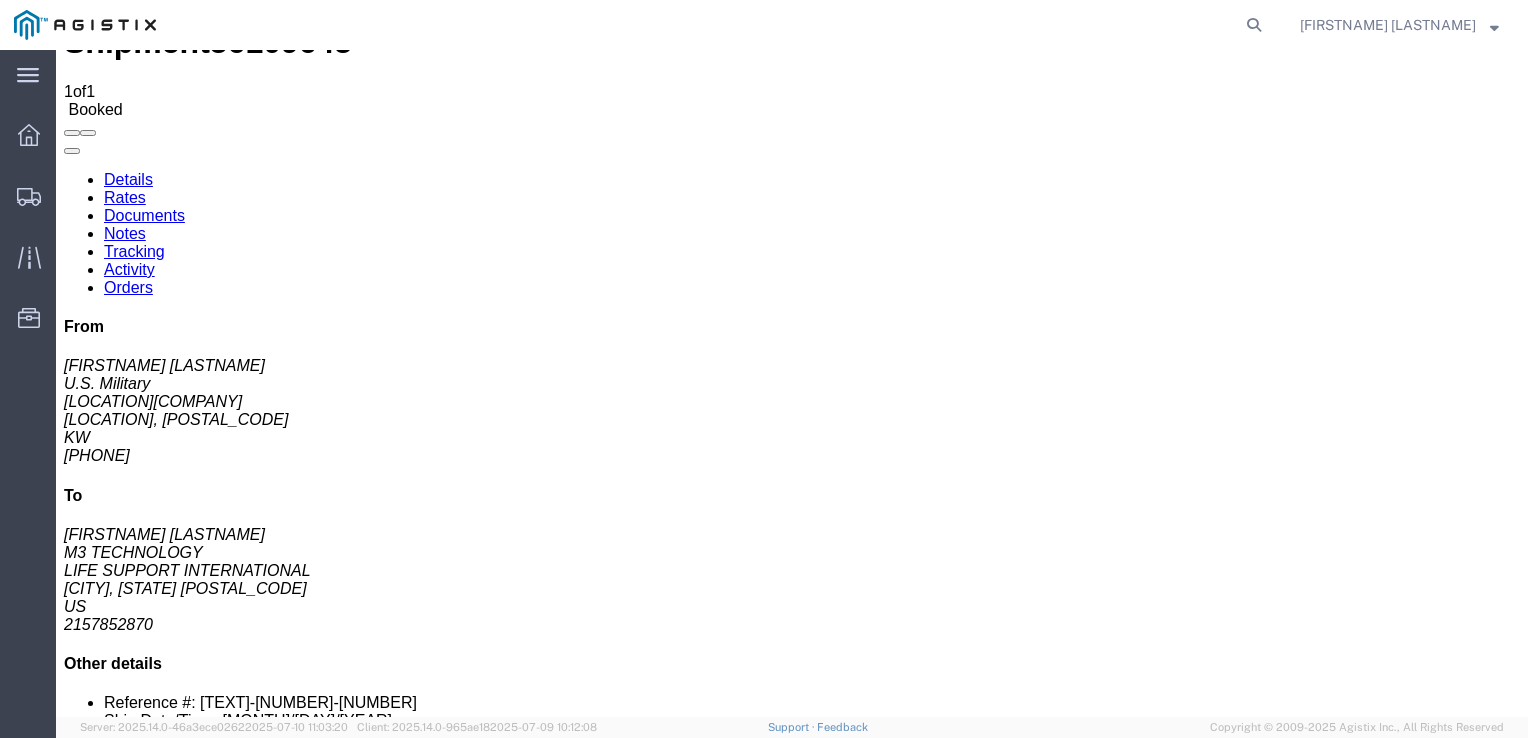scroll, scrollTop: 0, scrollLeft: 0, axis: both 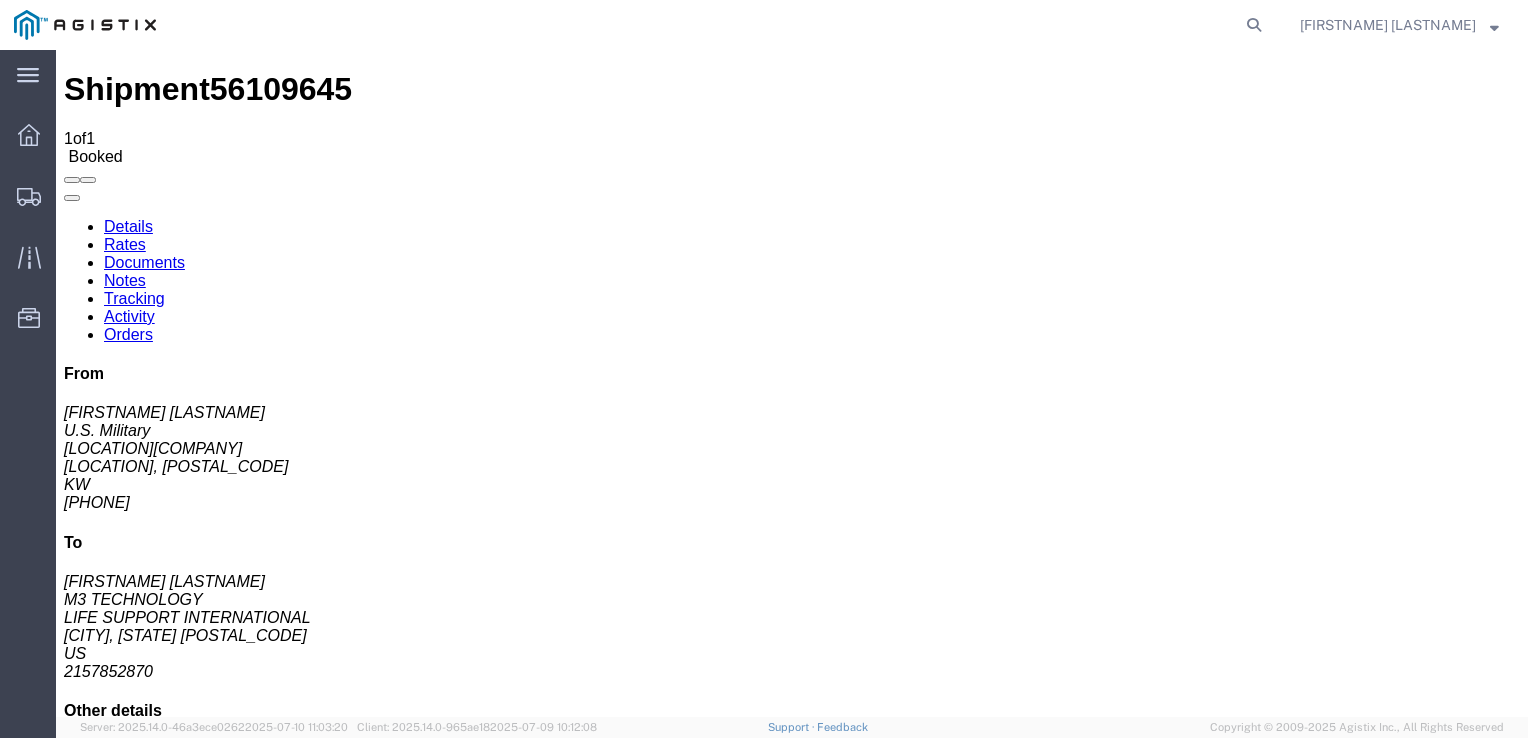 click on "Add Notes" at bounding box center (103, 1170) 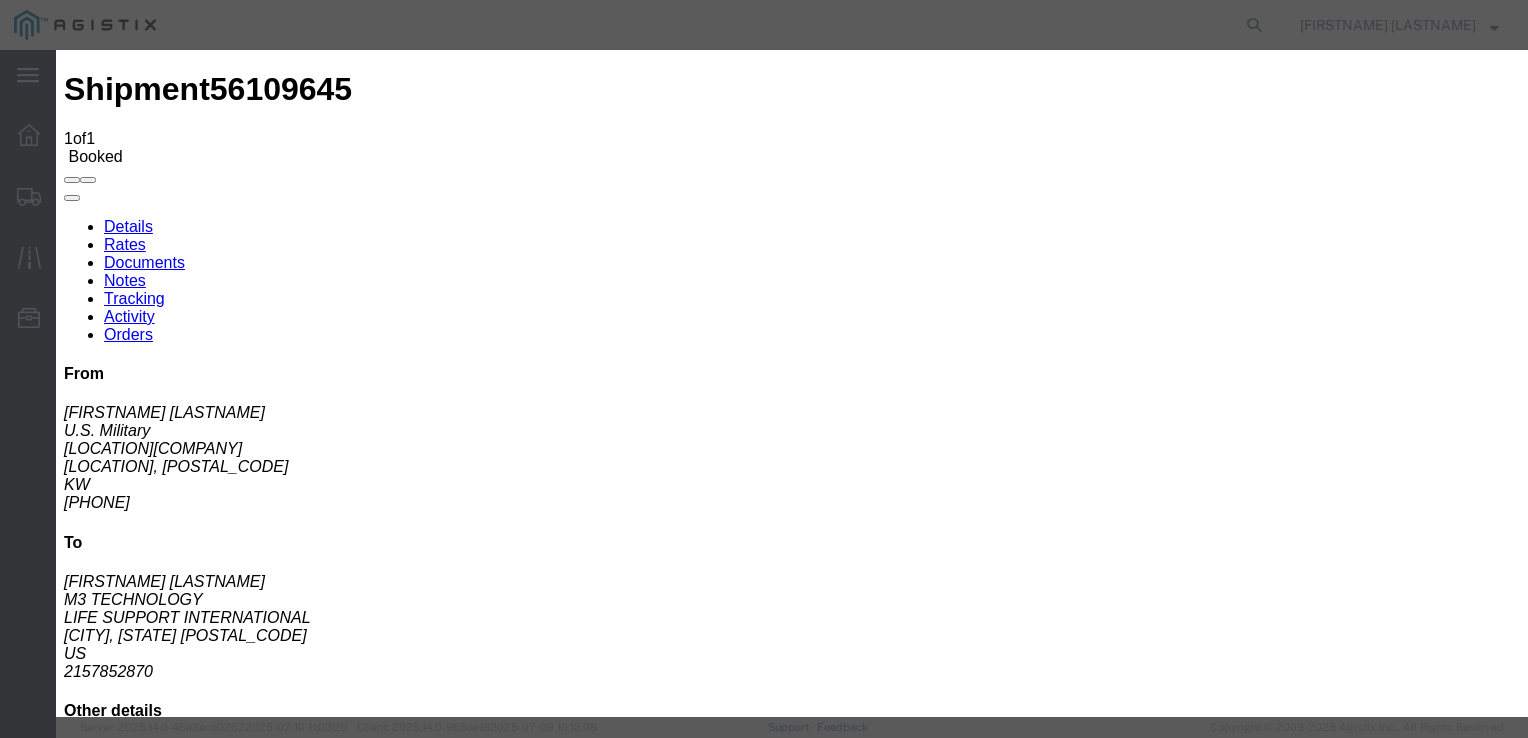 click on "Select Move One" at bounding box center (148, 3639) 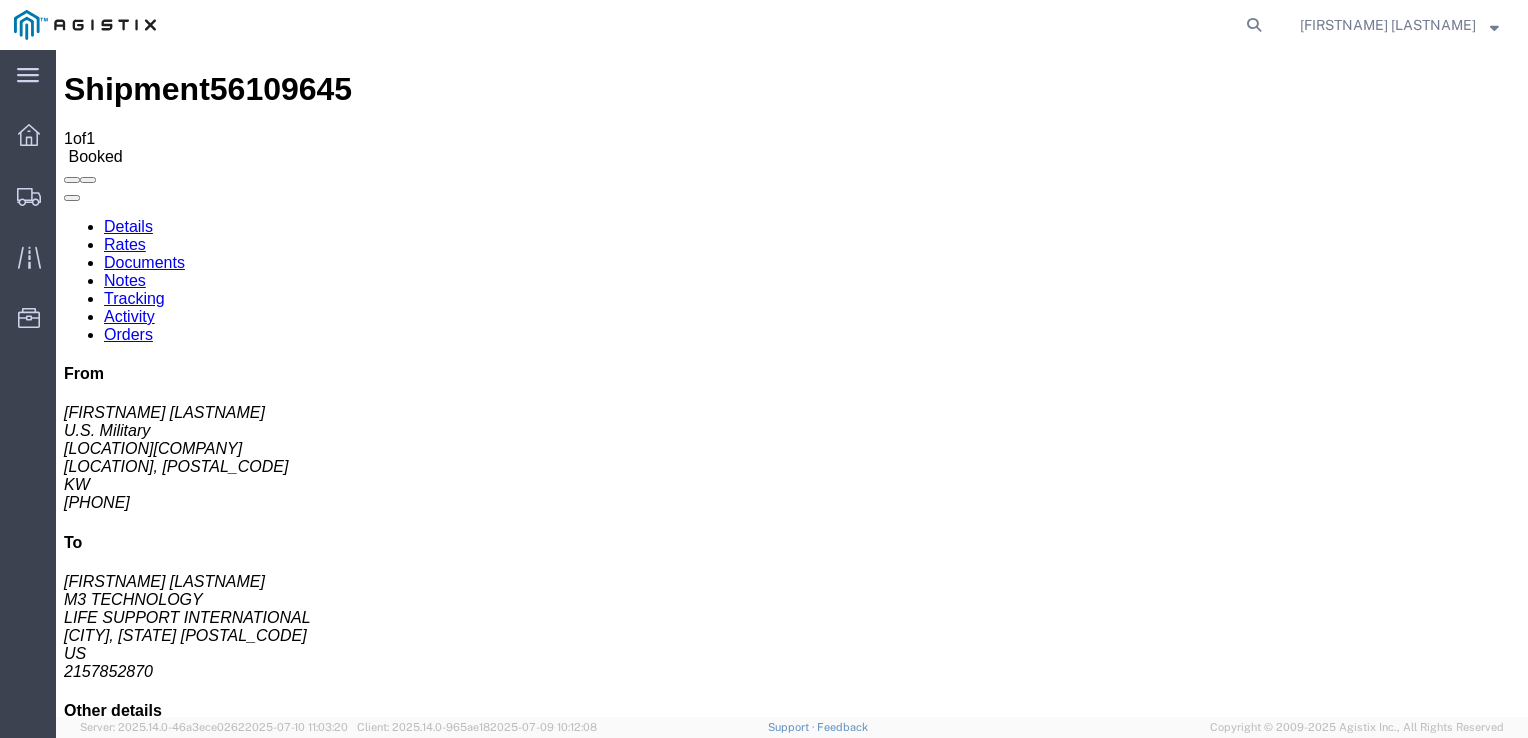 click on "Tracking" at bounding box center (134, 298) 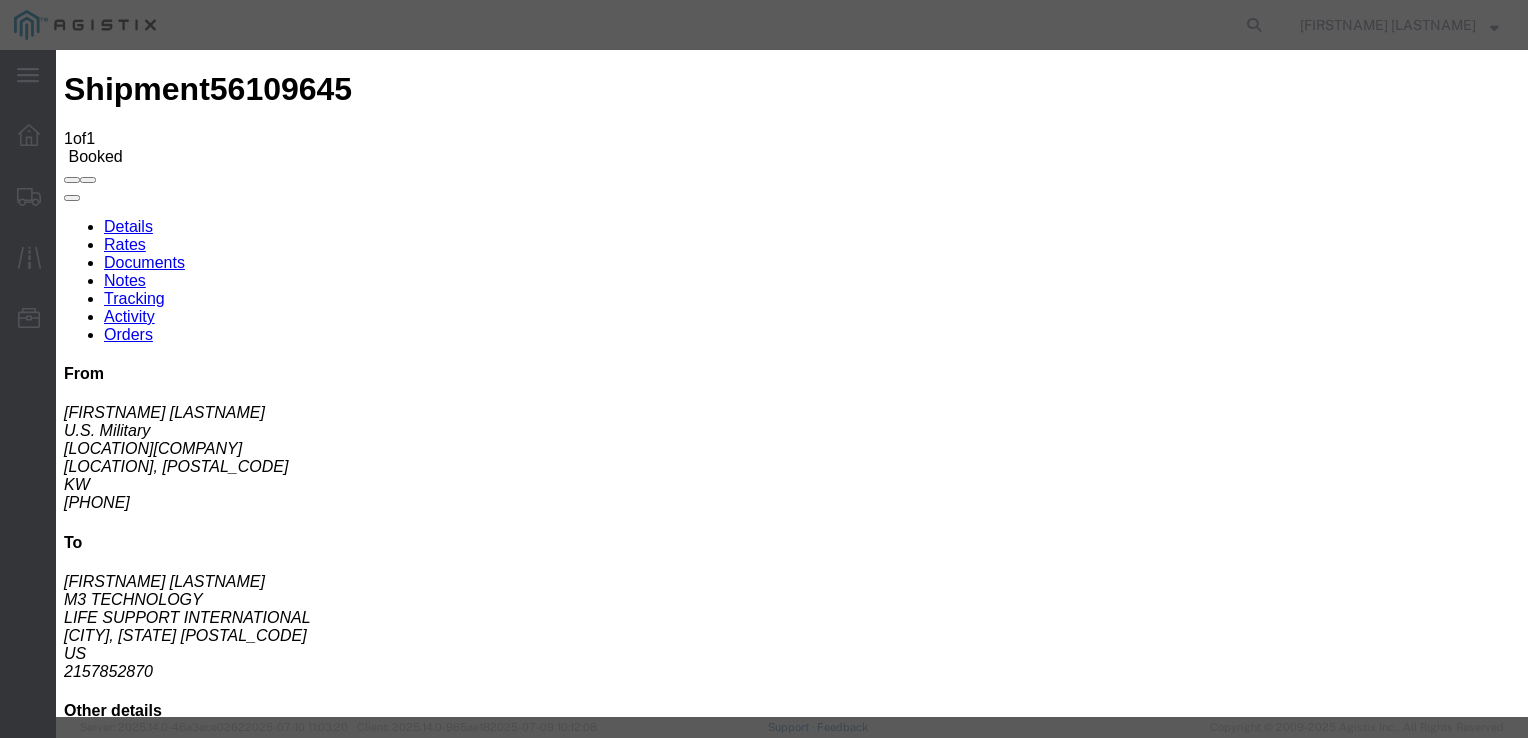 scroll, scrollTop: 0, scrollLeft: 0, axis: both 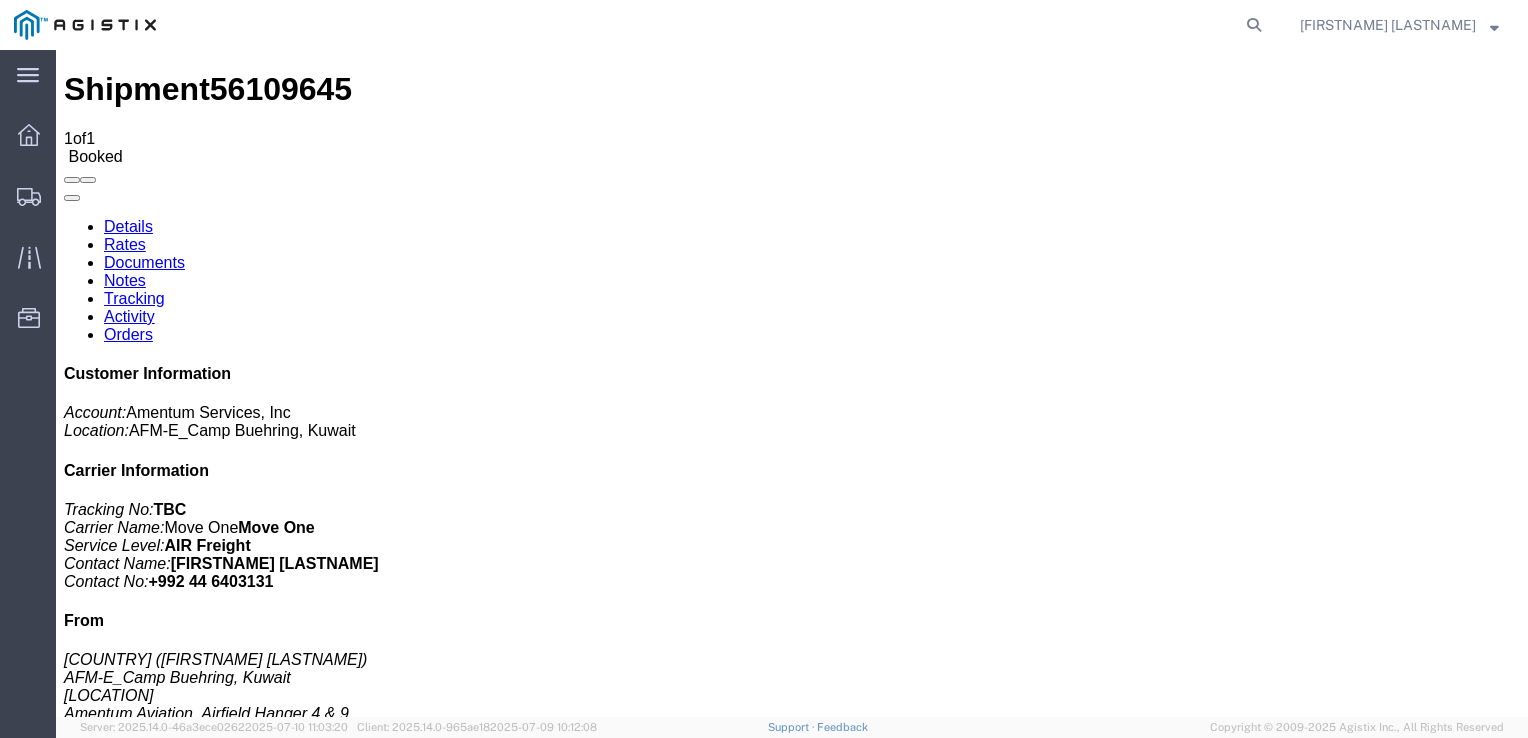 click on "Details" at bounding box center (128, 226) 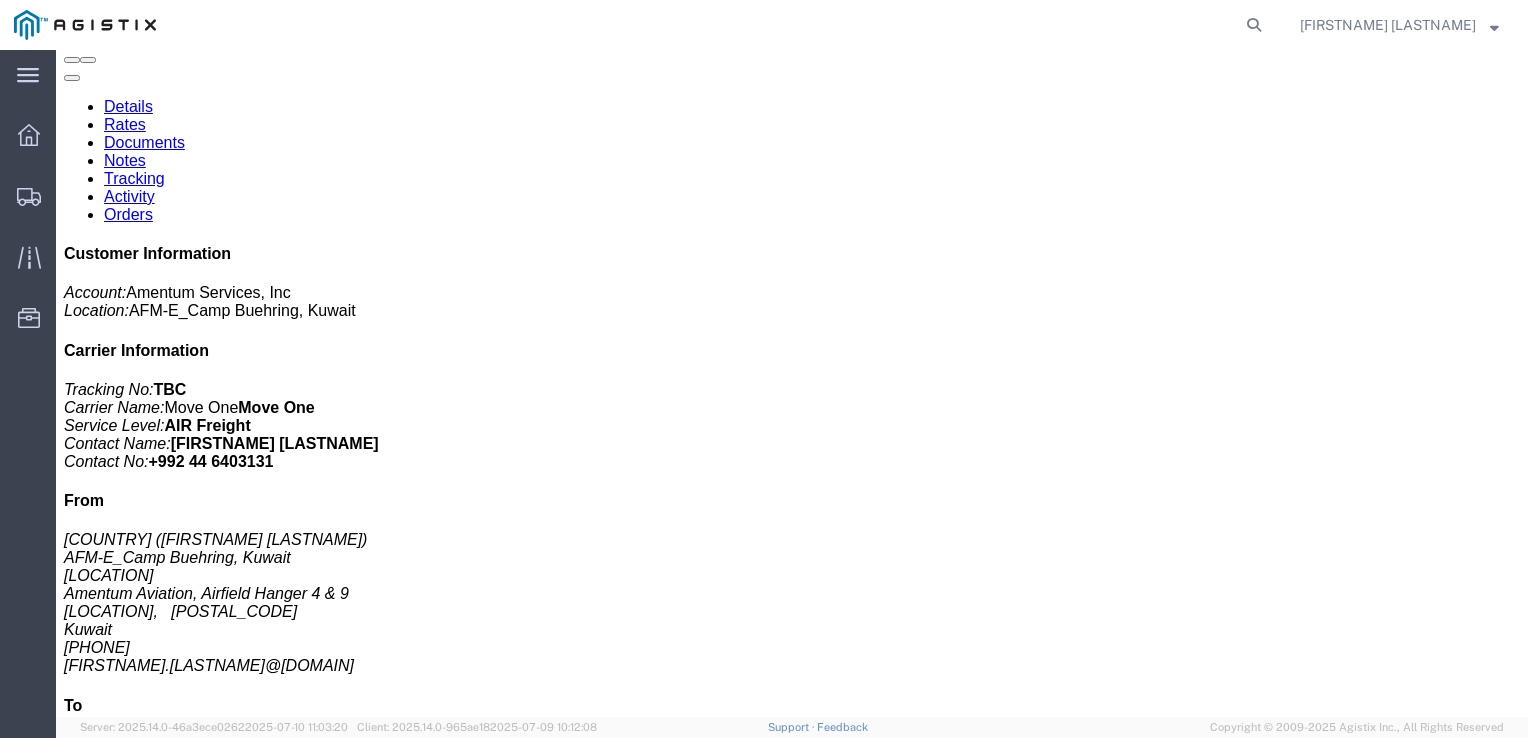 scroll, scrollTop: 0, scrollLeft: 0, axis: both 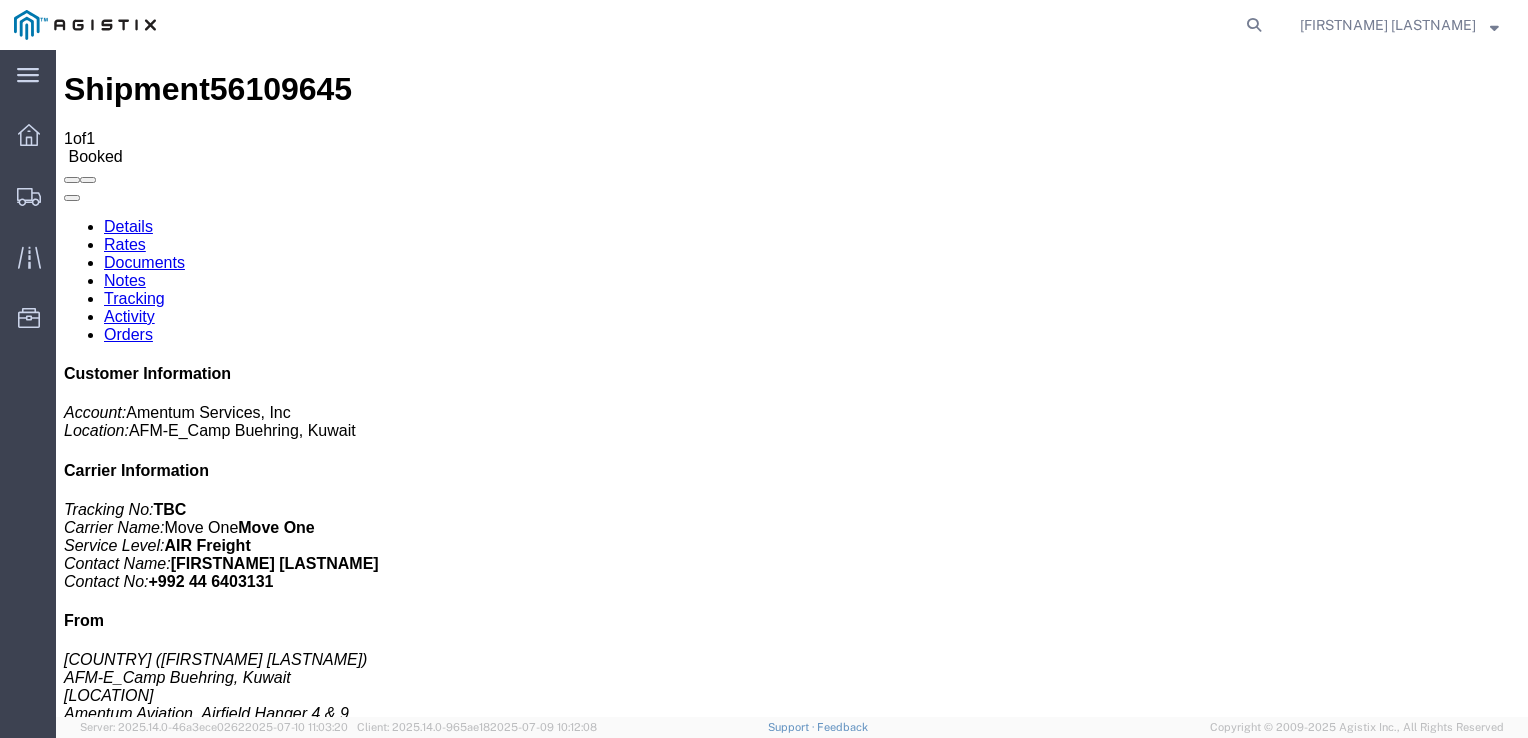 click on "Notes" 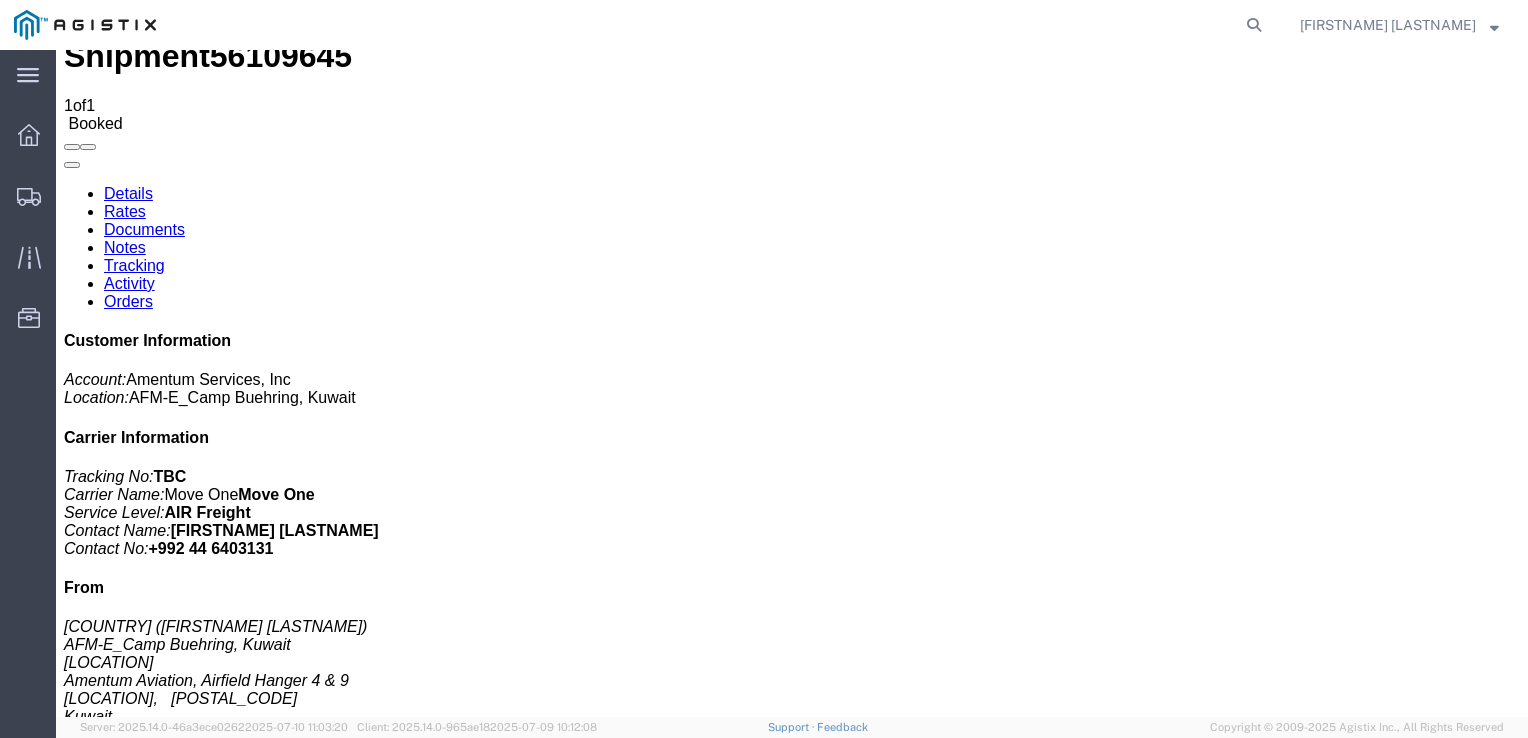 scroll, scrollTop: 0, scrollLeft: 0, axis: both 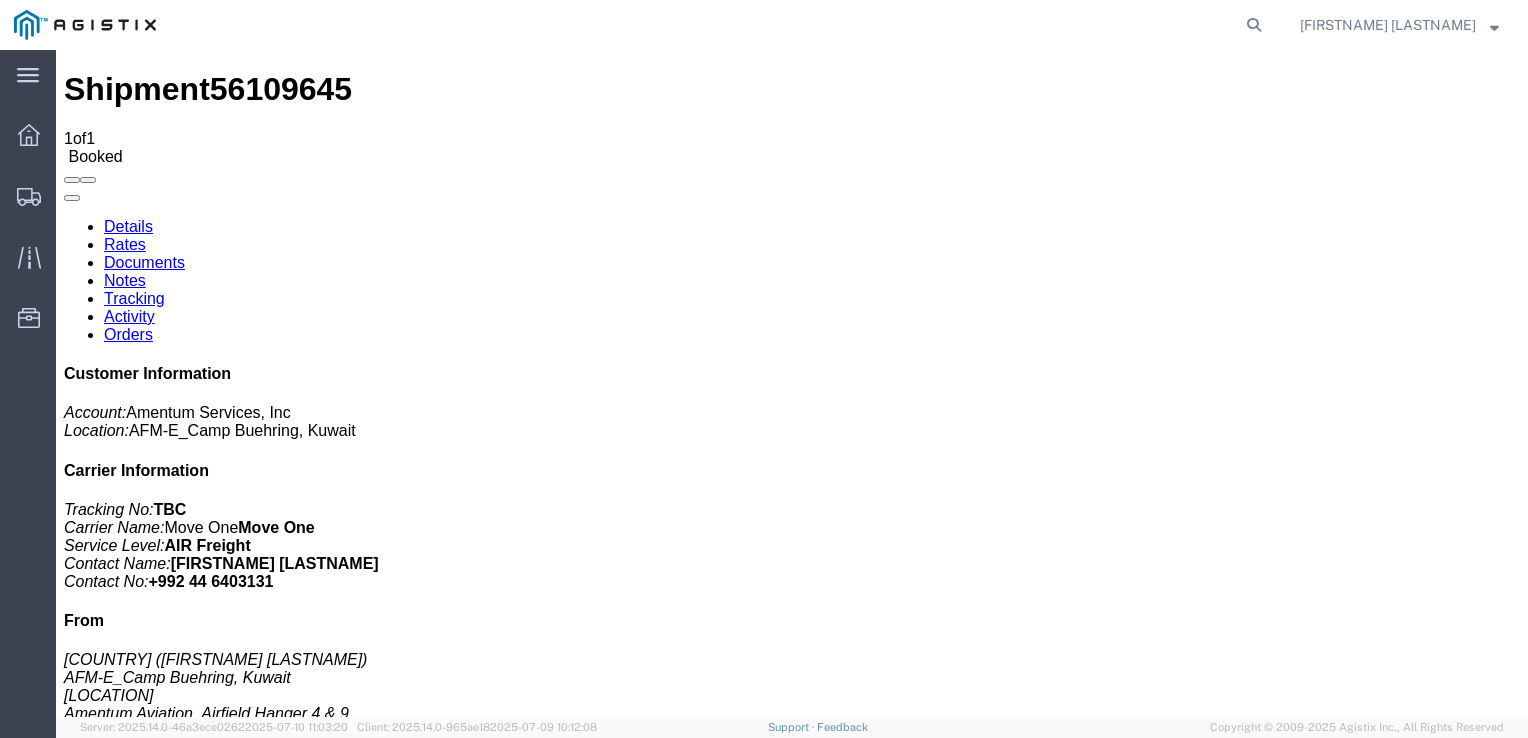 click on "Tracking" at bounding box center [134, 298] 